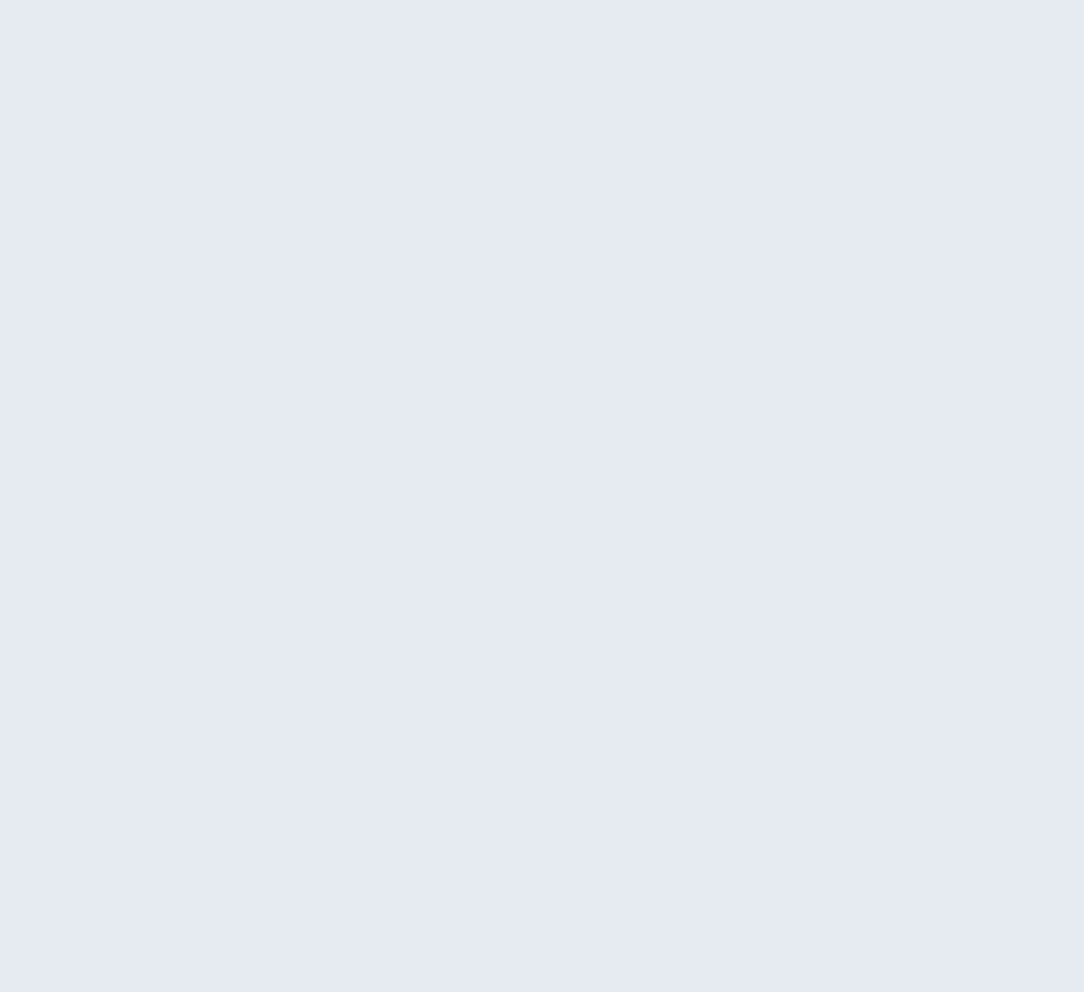 scroll, scrollTop: 0, scrollLeft: 0, axis: both 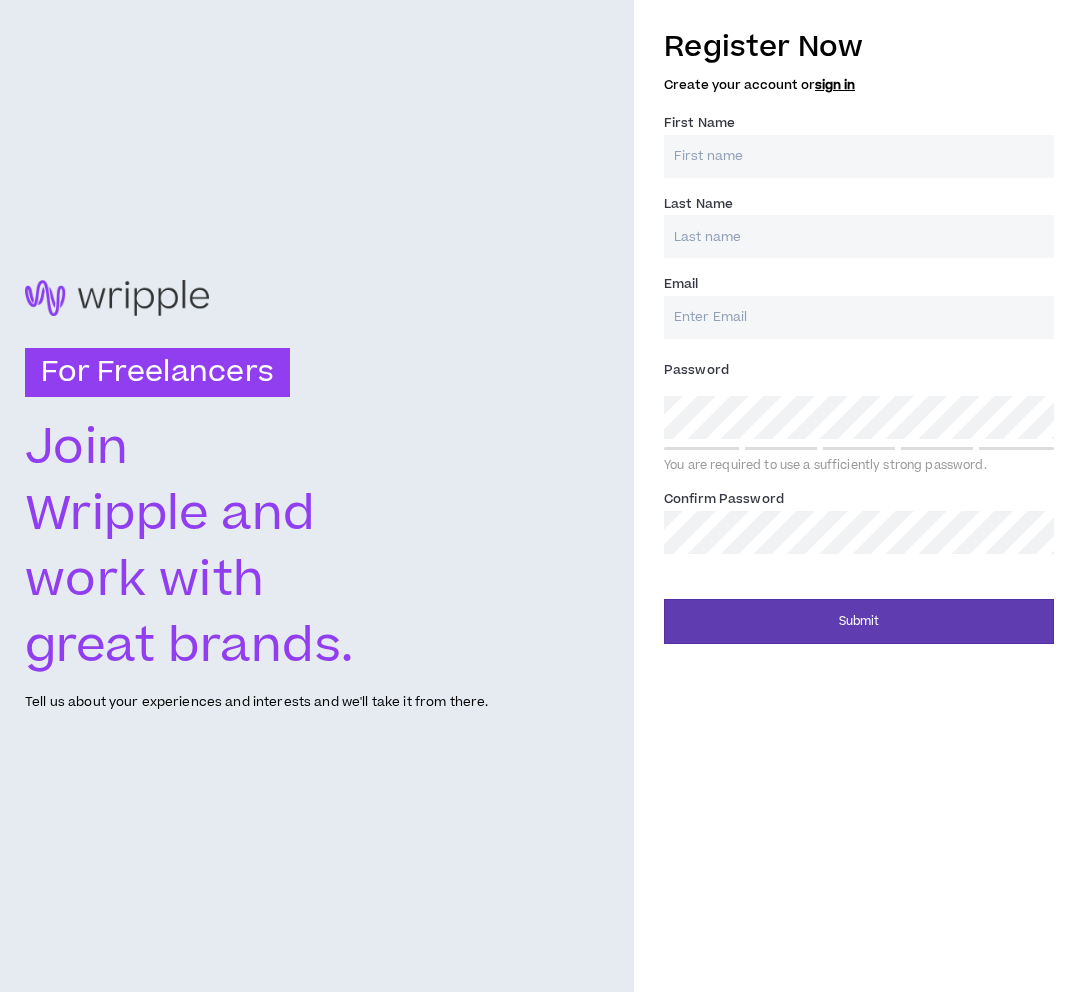 click on "For Freelancers Join Wripple and work with great brands. Tell us about your experiences and interests and we'll take it from there." at bounding box center [317, 496] 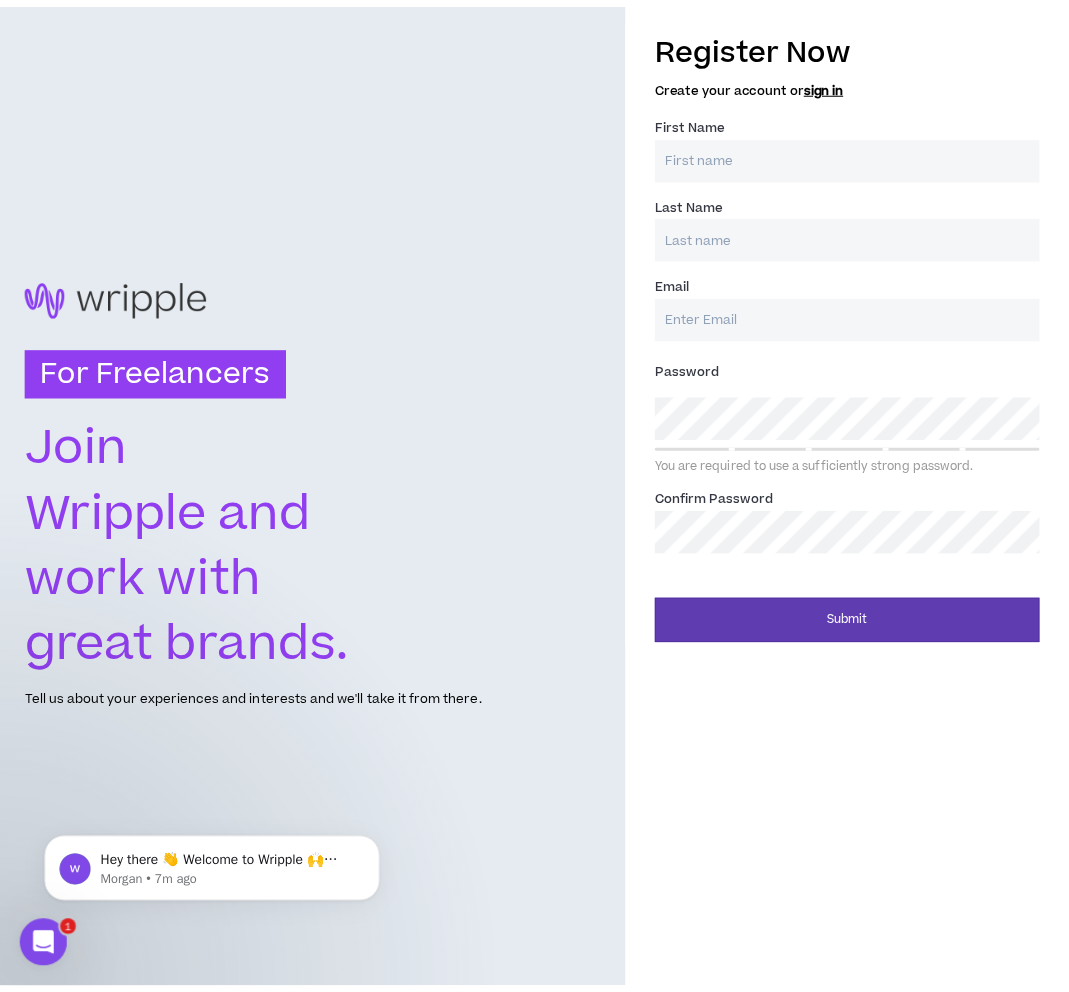 scroll, scrollTop: 0, scrollLeft: 0, axis: both 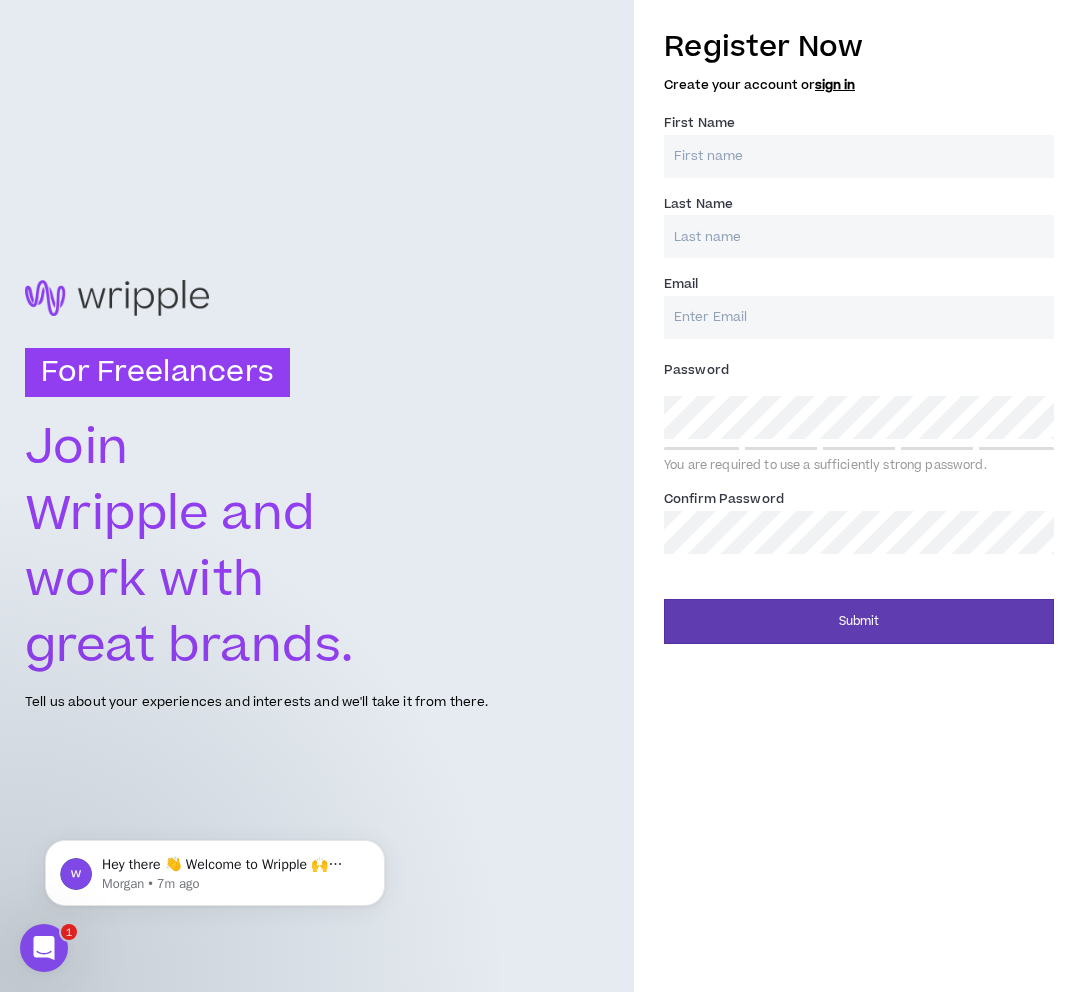 click on "First Name  *" at bounding box center (859, 156) 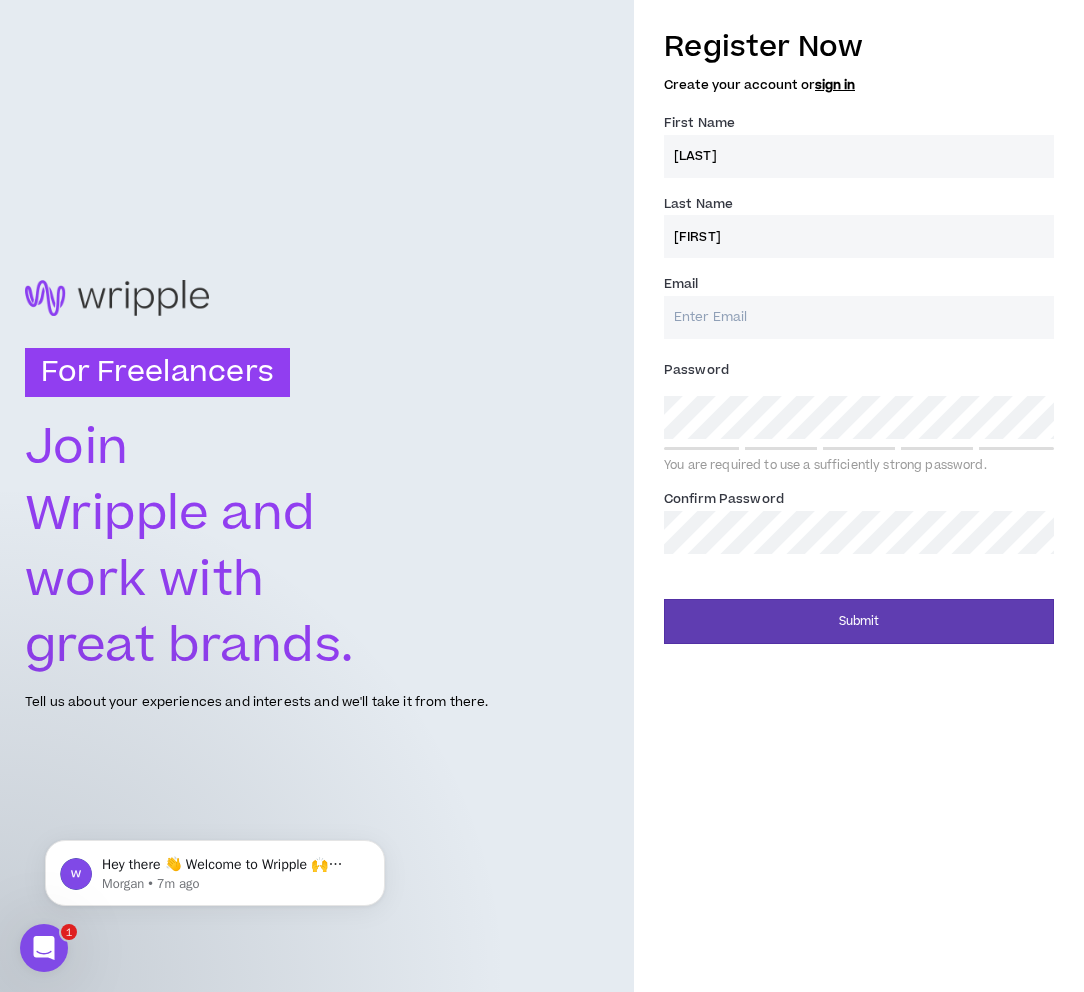 type on "[FIRST]" 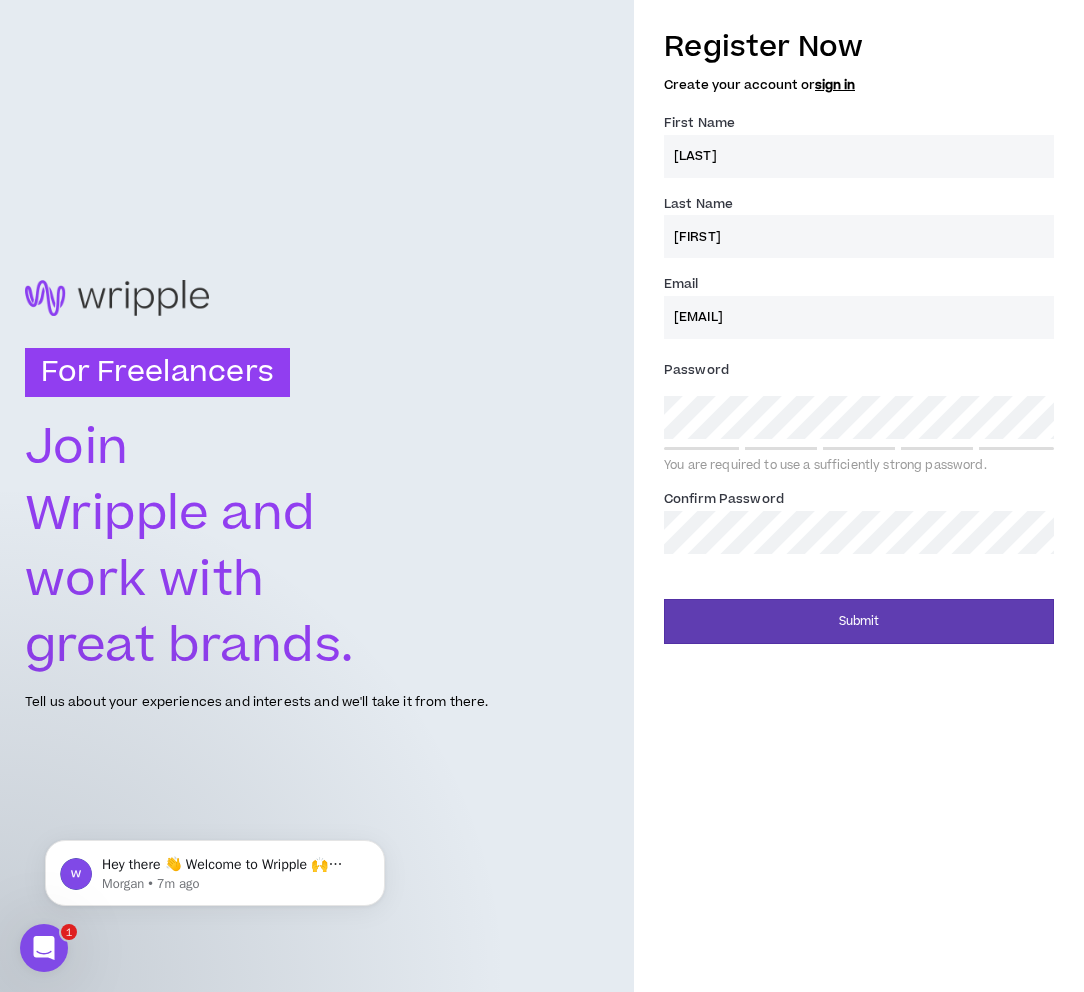 drag, startPoint x: 770, startPoint y: 242, endPoint x: 560, endPoint y: 251, distance: 210.19276 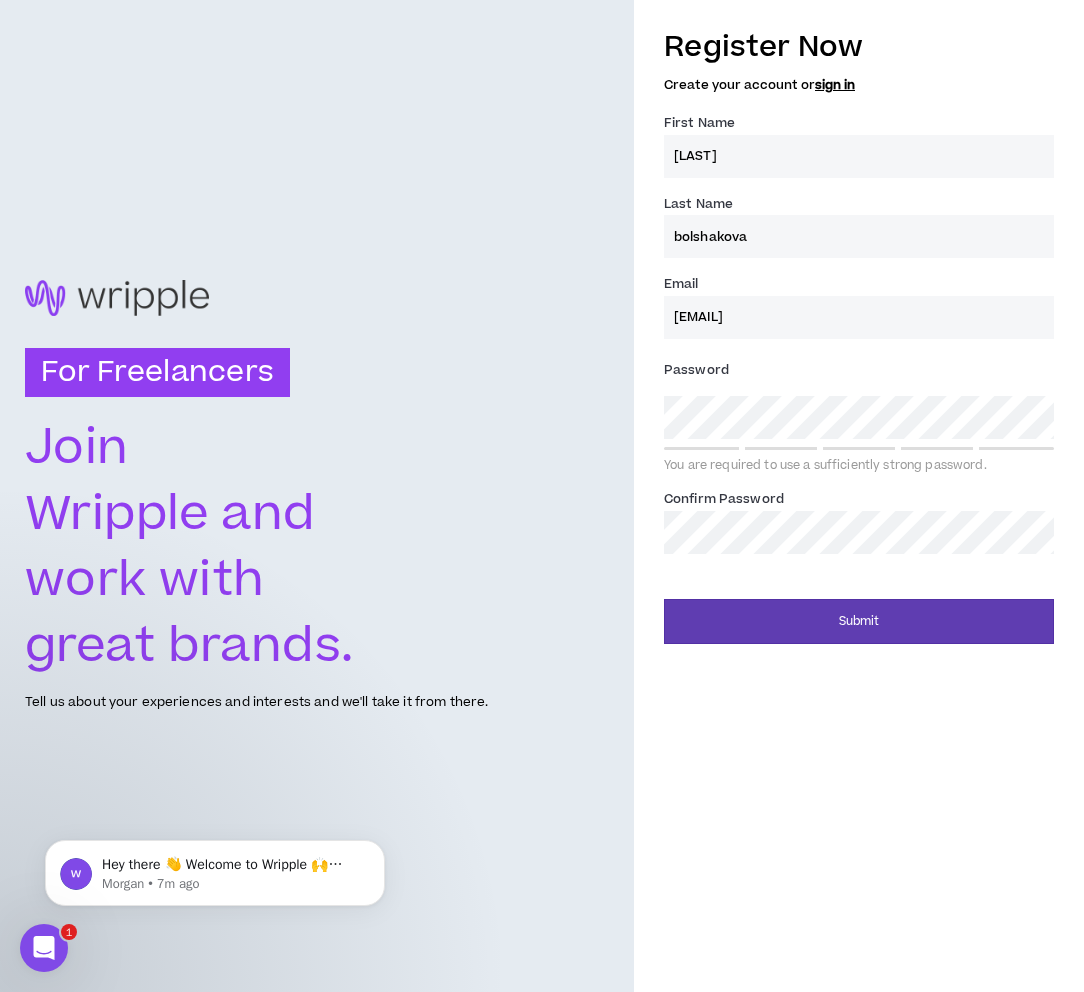 type on "bolshakova" 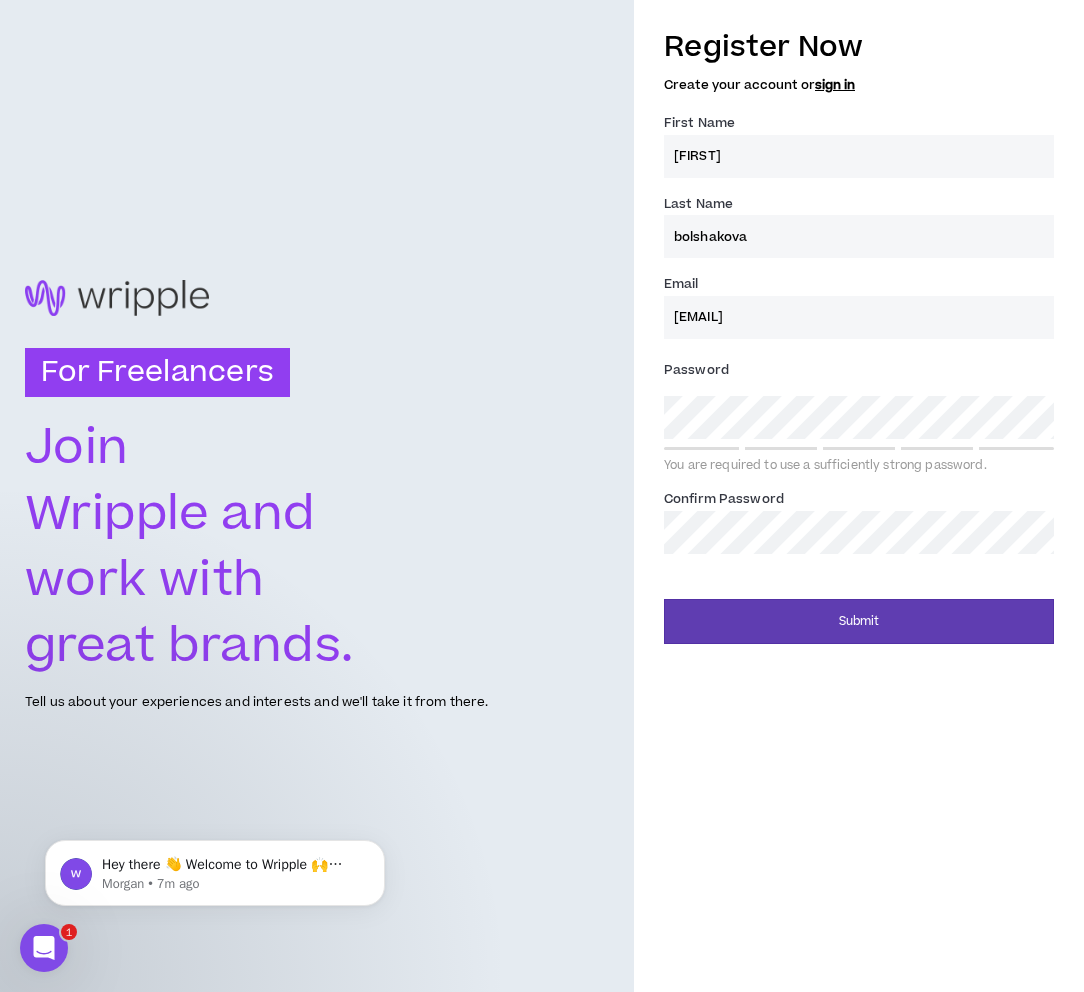 type on "[FIRST]" 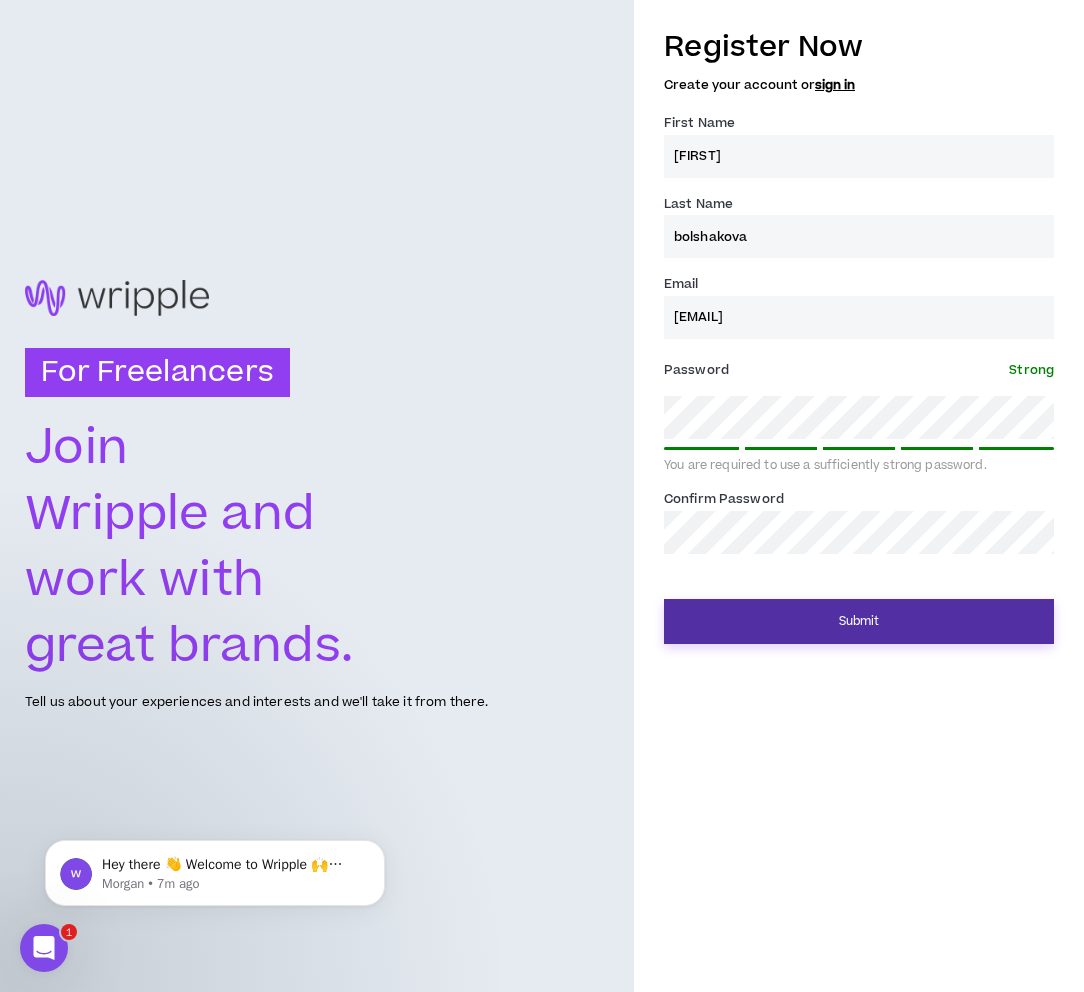 click on "Submit" at bounding box center [859, 621] 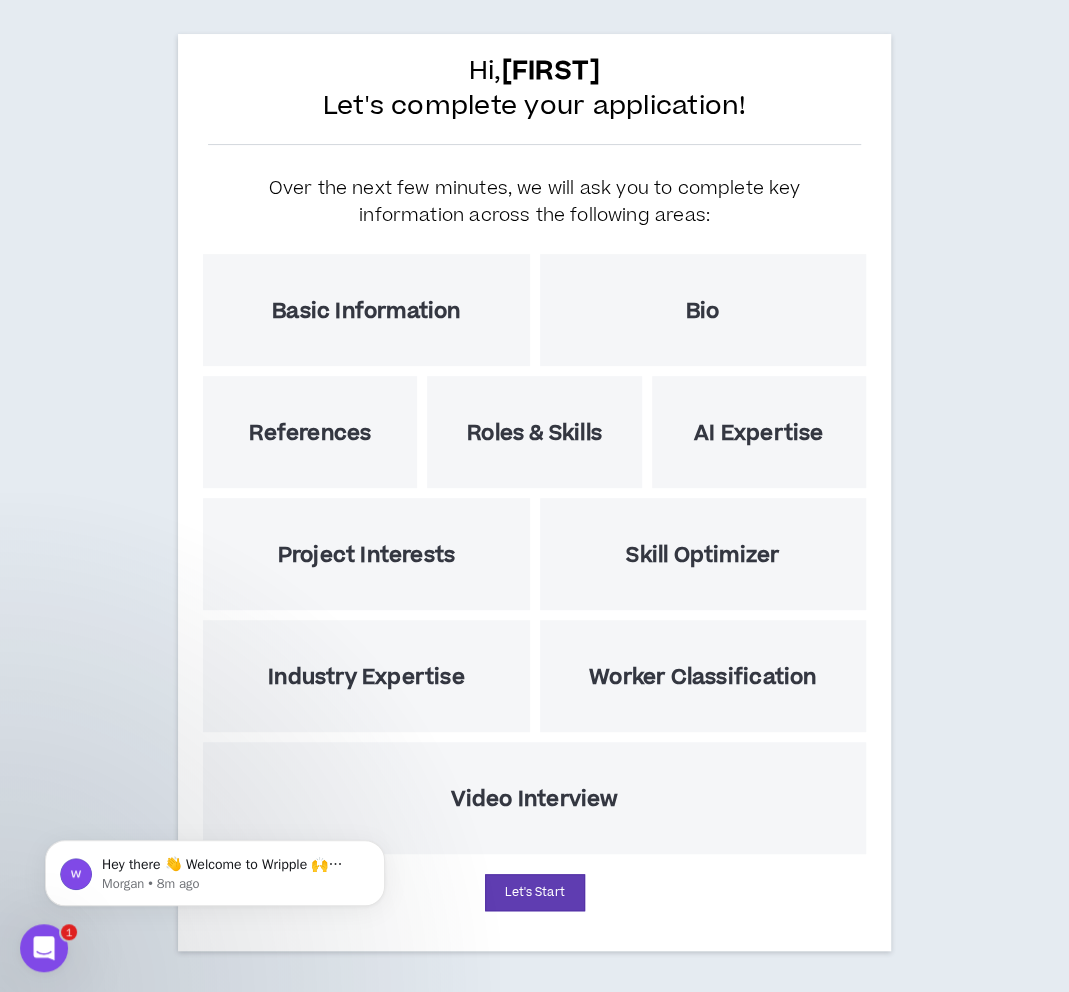 scroll, scrollTop: 94, scrollLeft: 0, axis: vertical 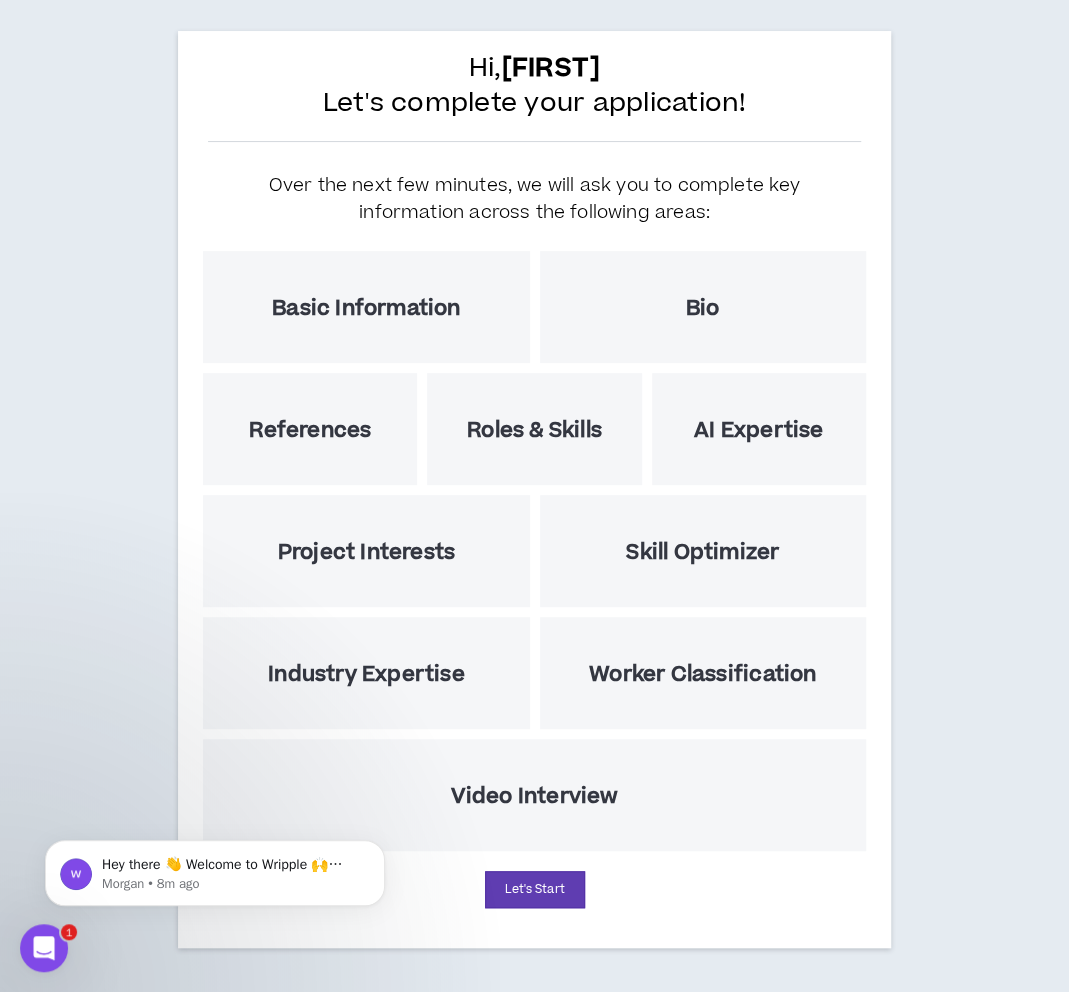 click on "Hi,  [FIRST] Let's complete your application! Over the next few minutes, we will ask you to complete key information across the following areas: Basic Information Bio References Roles & Skills AI Expertise Project Interests Skill Optimizer Industry Expertise Worker Classification Video Interview Let's Start" at bounding box center [534, 494] 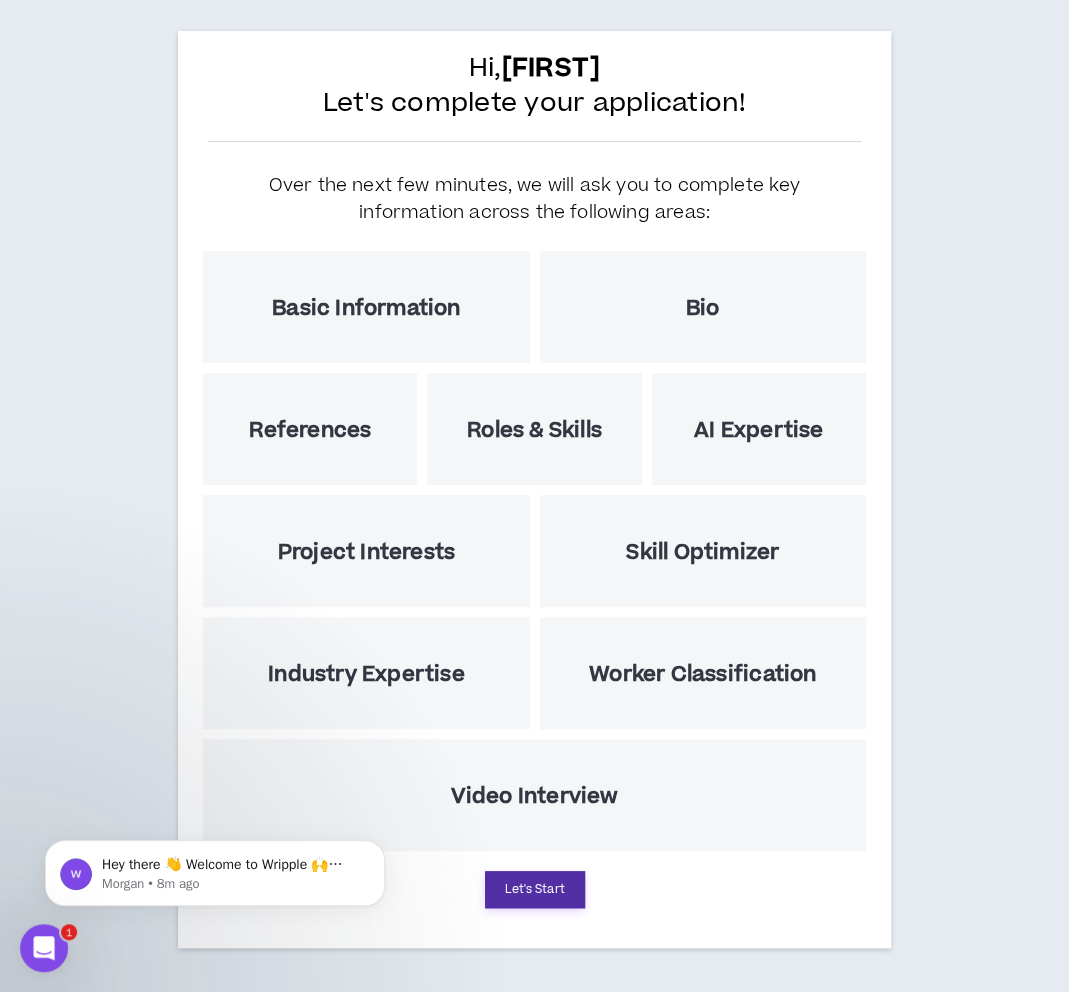 click on "Let's Start" at bounding box center (535, 889) 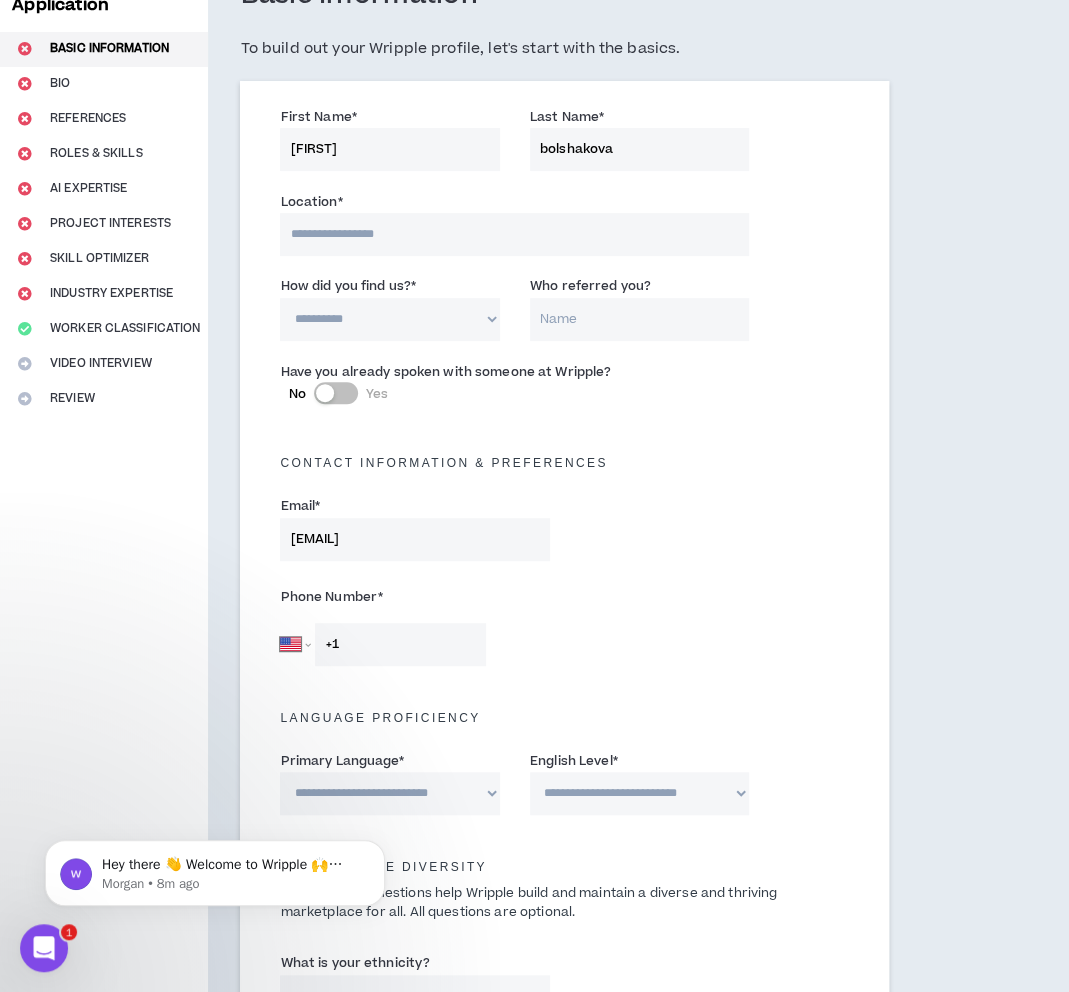 scroll, scrollTop: 200, scrollLeft: 0, axis: vertical 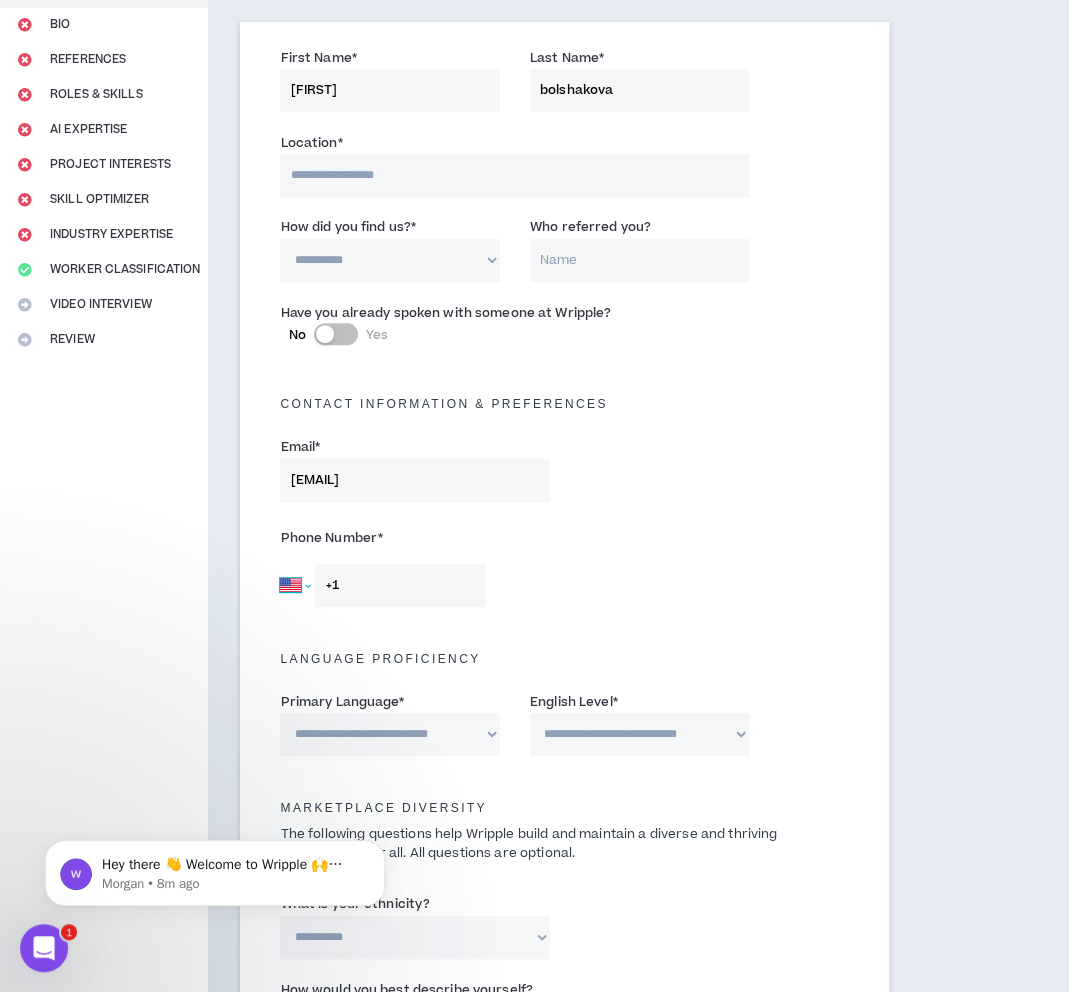 click on "Afghanistan Åland Islands Albania Algeria American Samoa Andorra Angola Anguilla Antigua and Barbuda Argentina Armenia Aruba Ascension Island Australia Austria Azerbaijan Bahamas Bahrain Bangladesh Barbados Belarus Belgium Belize Benin Bermuda Bhutan Bolivia Bonaire, Sint Eustatius and Saba Bosnia and Herzegovina Botswana Brazil British Indian Ocean Territory Brunei Darussalam Bulgaria Burkina Faso Burundi Cambodia Cameroon Canada Cape Verde Cayman Islands Central African Republic Chad Chile China Christmas Island Cocos (Keeling) Islands Colombia Comoros Congo Congo, Democratic Republic of the Cook Islands Costa Rica Cote d'Ivoire Croatia Cuba Curaçao Cyprus Czech Republic Denmark Djibouti Dominica Dominican Republic Ecuador Egypt El Salvador Equatorial Guinea Eritrea Estonia Ethiopia Falkland Islands Faroe Islands Federated States of Micronesia Fiji Finland France French Guiana French Polynesia Gabon Gambia Georgia Germany Ghana Gibraltar Greece Greenland Grenada Guadeloupe Guam Guatemala Guernsey Guinea" at bounding box center [295, 585] 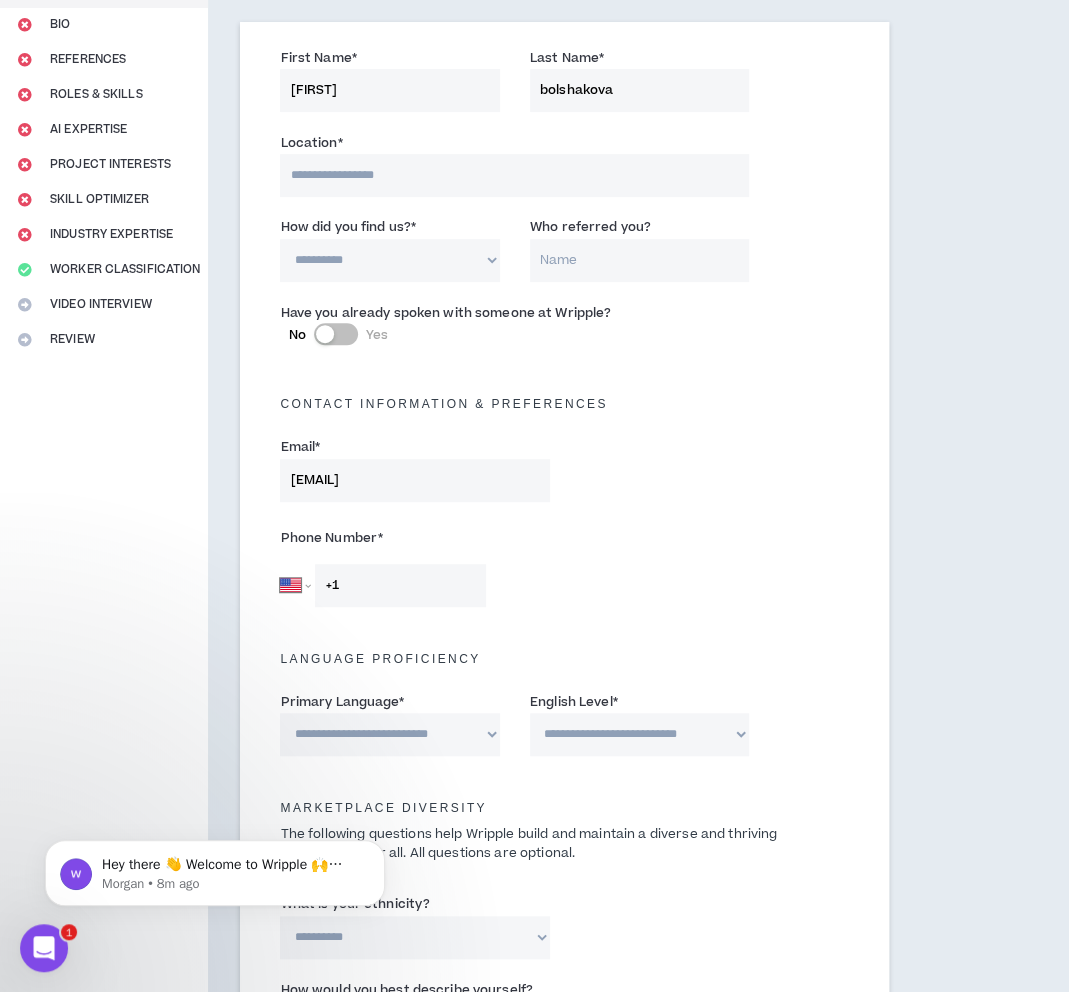 click on "Afghanistan Åland Islands Albania Algeria American Samoa Andorra Angola Anguilla Antigua and Barbuda Argentina Armenia Aruba Ascension Island Australia Austria Azerbaijan Bahamas Bahrain Bangladesh Barbados Belarus Belgium Belize Benin Bermuda Bhutan Bolivia Bonaire, Sint Eustatius and Saba Bosnia and Herzegovina Botswana Brazil British Indian Ocean Territory Brunei Darussalam Bulgaria Burkina Faso Burundi Cambodia Cameroon Canada Cape Verde Cayman Islands Central African Republic Chad Chile China Christmas Island Cocos (Keeling) Islands Colombia Comoros Congo Congo, Democratic Republic of the Cook Islands Costa Rica Cote d'Ivoire Croatia Cuba Curaçao Cyprus Czech Republic Denmark Djibouti Dominica Dominican Republic Ecuador Egypt El Salvador Equatorial Guinea Eritrea Estonia Ethiopia Falkland Islands Faroe Islands Federated States of Micronesia Fiji Finland France French Guiana French Polynesia Gabon Gambia Georgia Germany Ghana Gibraltar Greece Greenland Grenada Guadeloupe Guam Guatemala Guernsey Guinea" at bounding box center (295, 585) 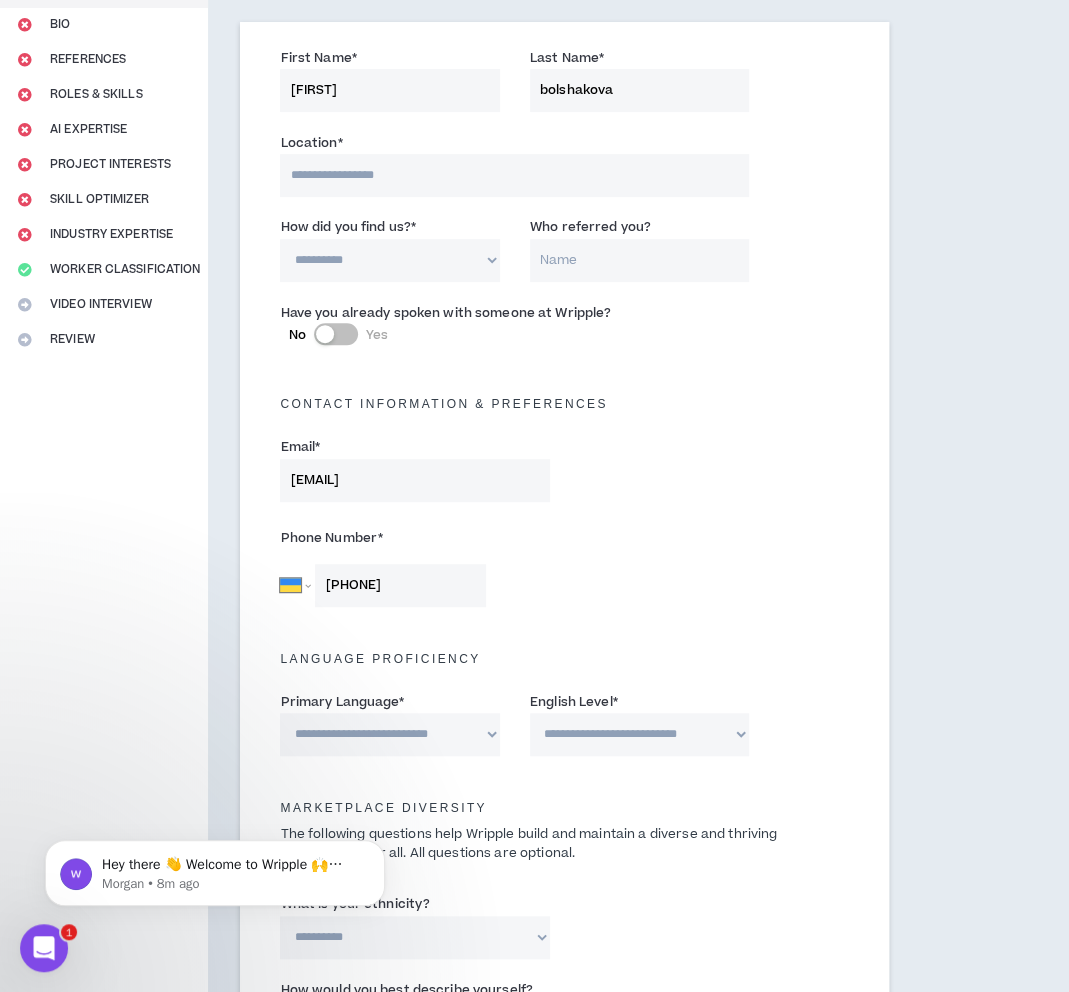 type on "[PHONE]" 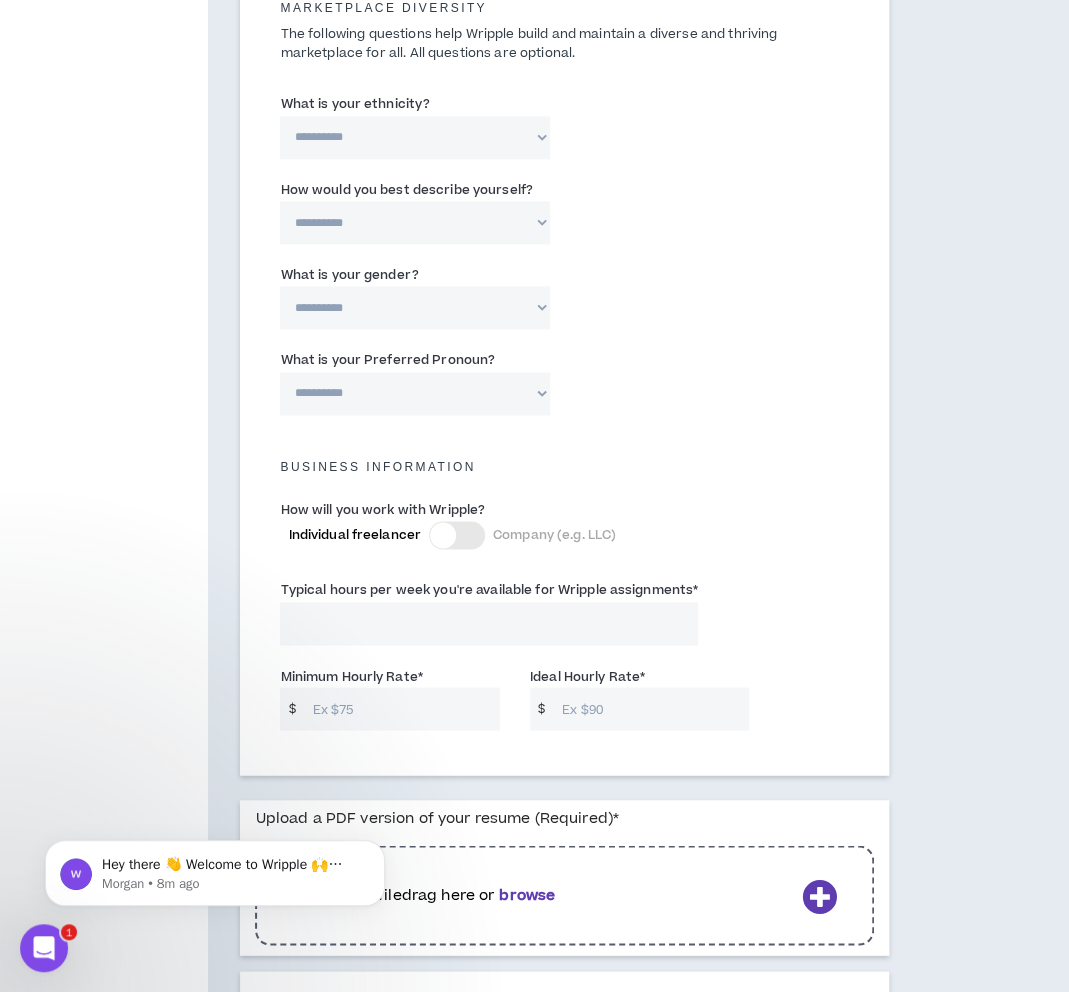 scroll, scrollTop: 1250, scrollLeft: 0, axis: vertical 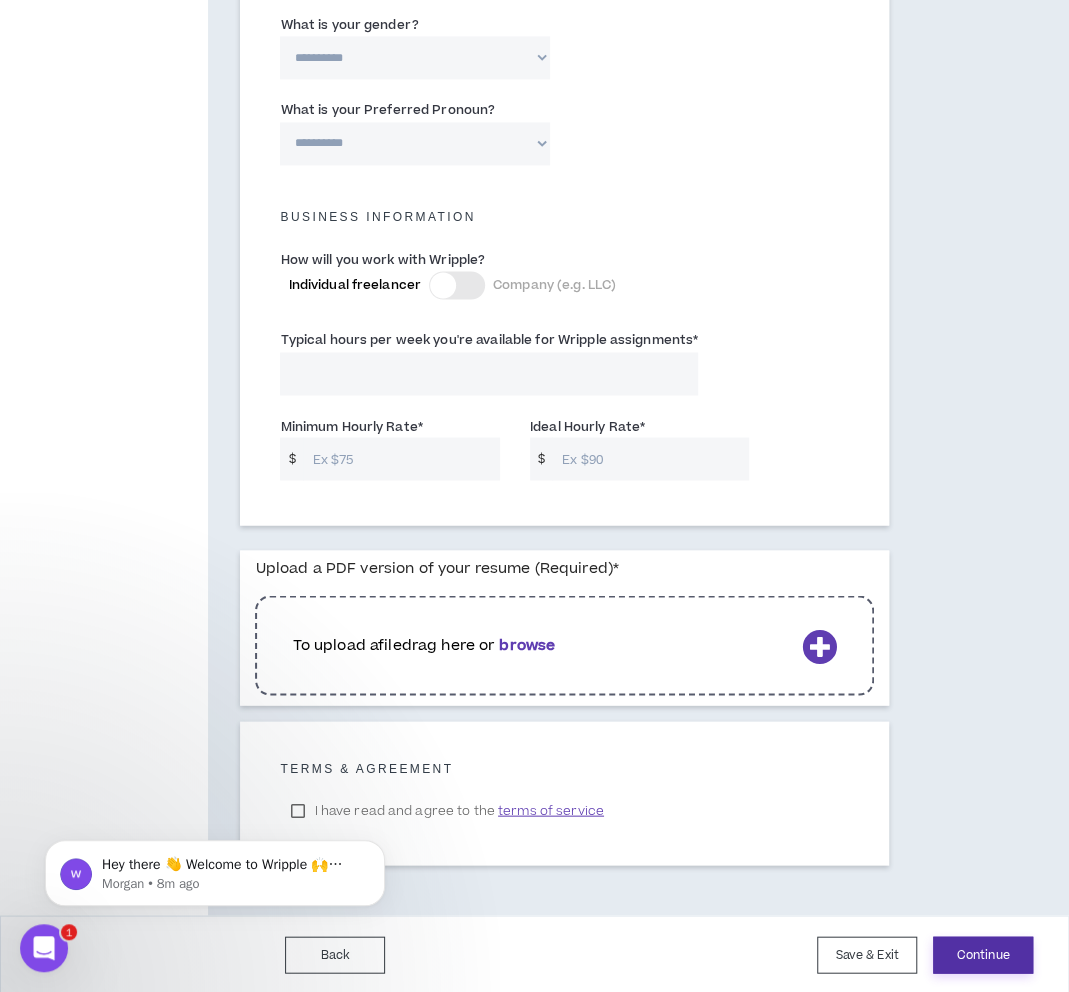 click on "Continue" at bounding box center [983, 954] 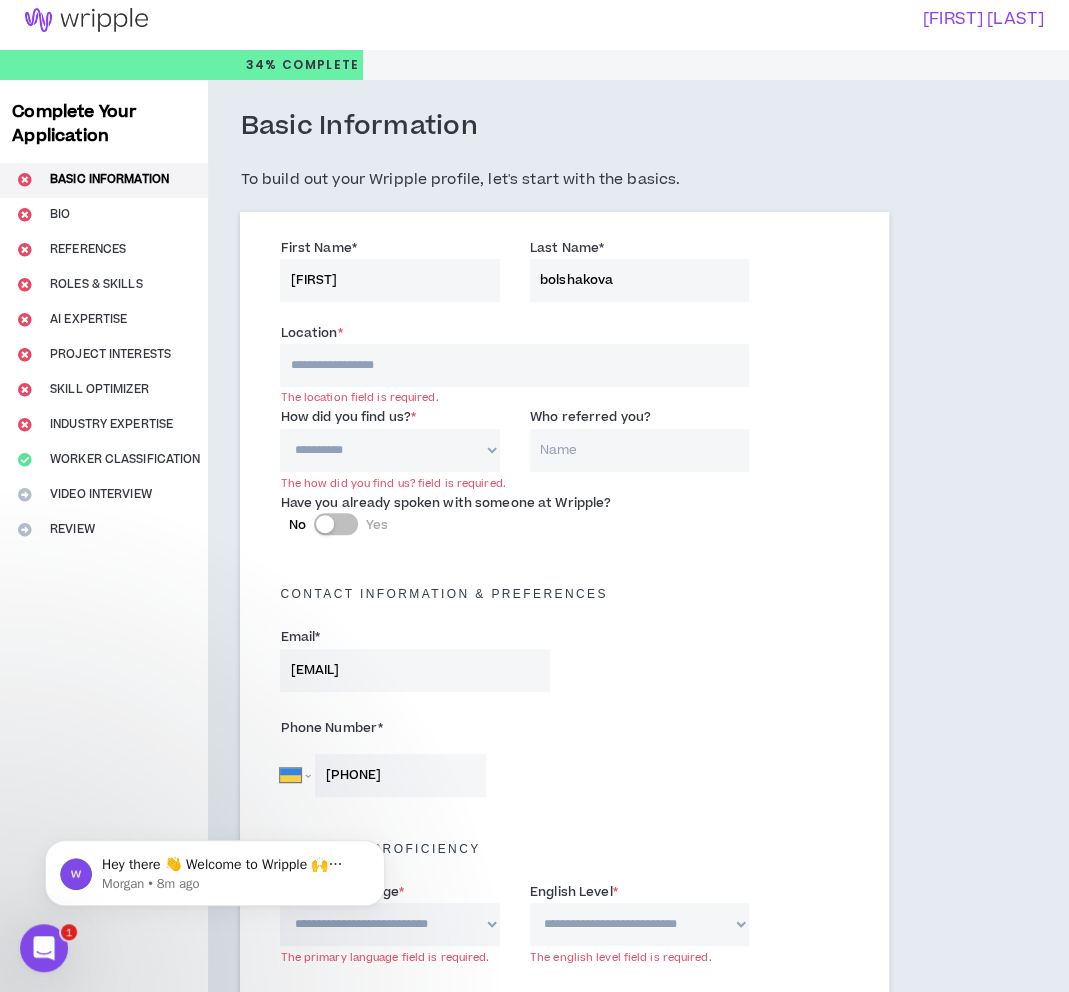 scroll, scrollTop: 0, scrollLeft: 0, axis: both 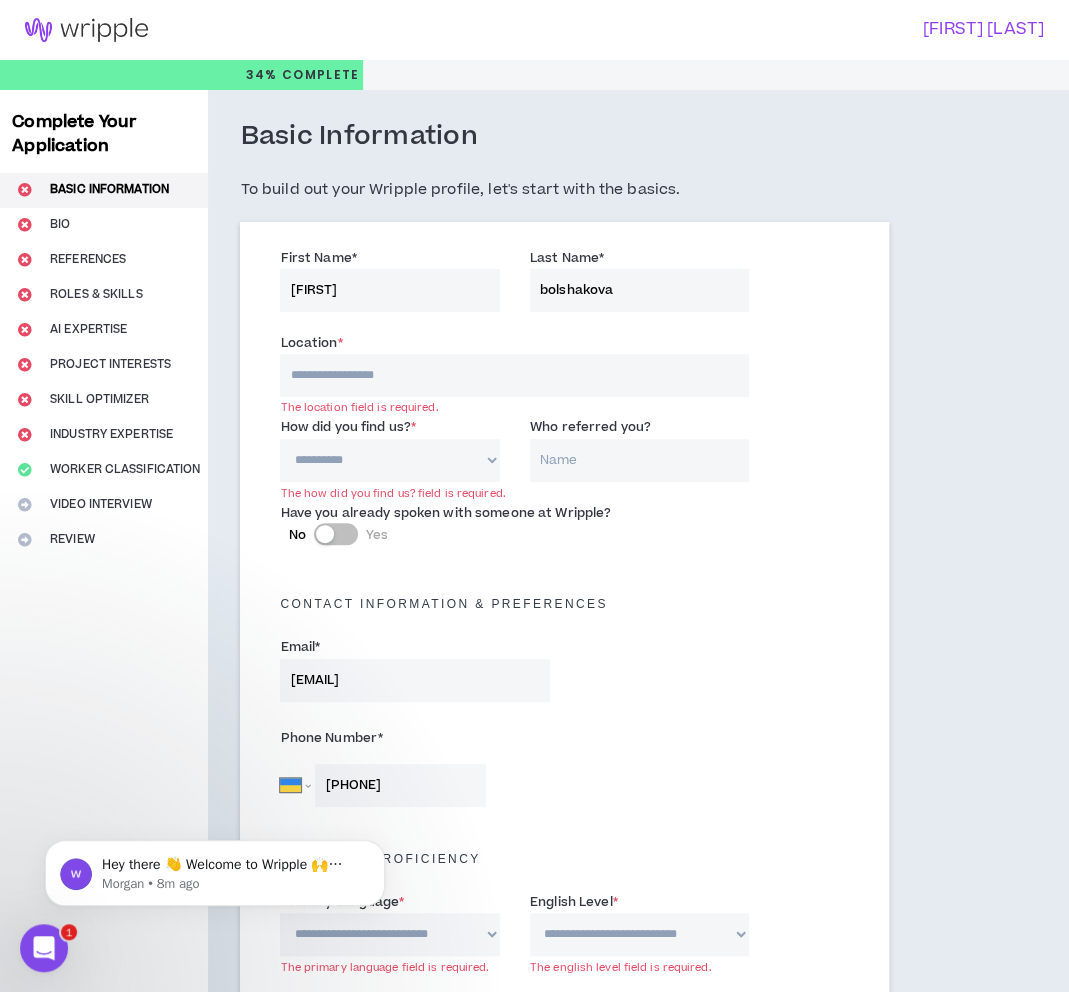 click at bounding box center (514, 375) 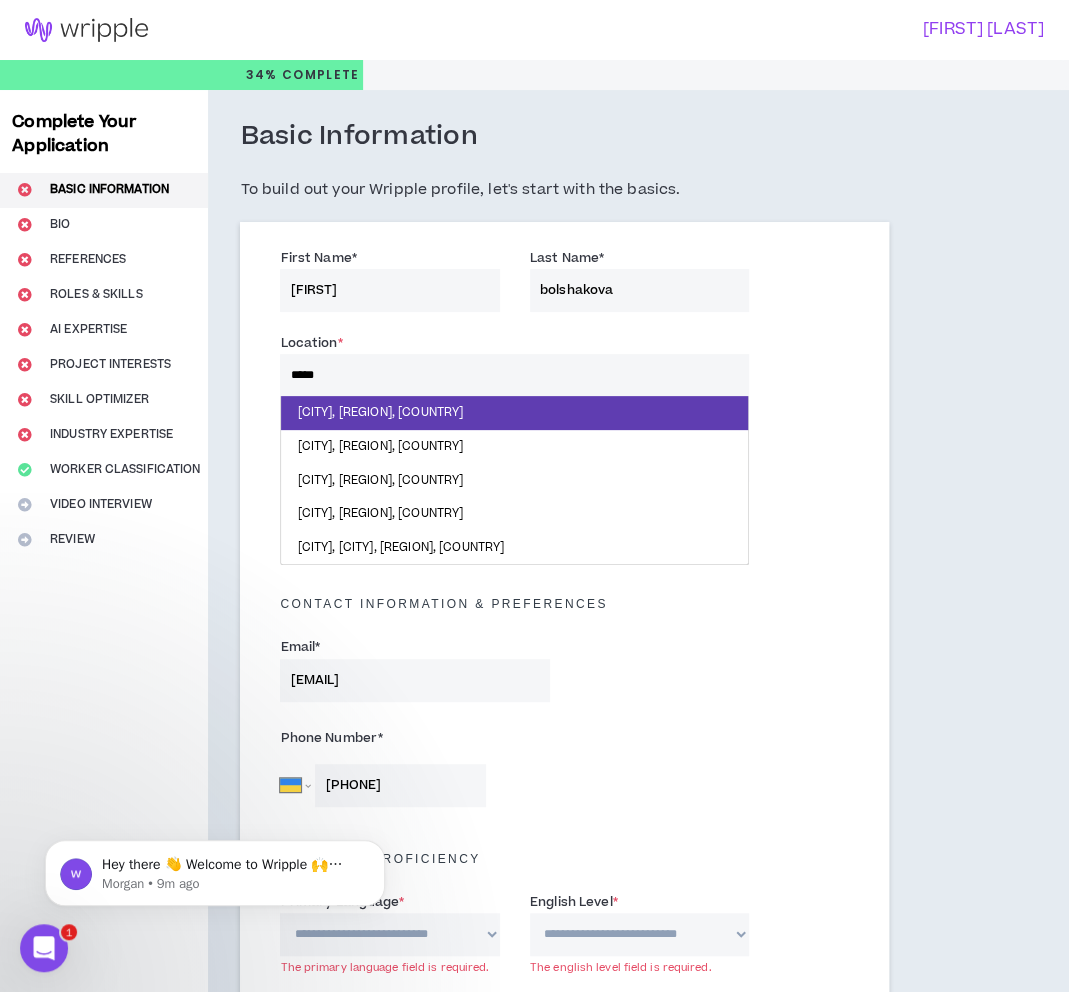 drag, startPoint x: 377, startPoint y: 386, endPoint x: 215, endPoint y: 387, distance: 162.00308 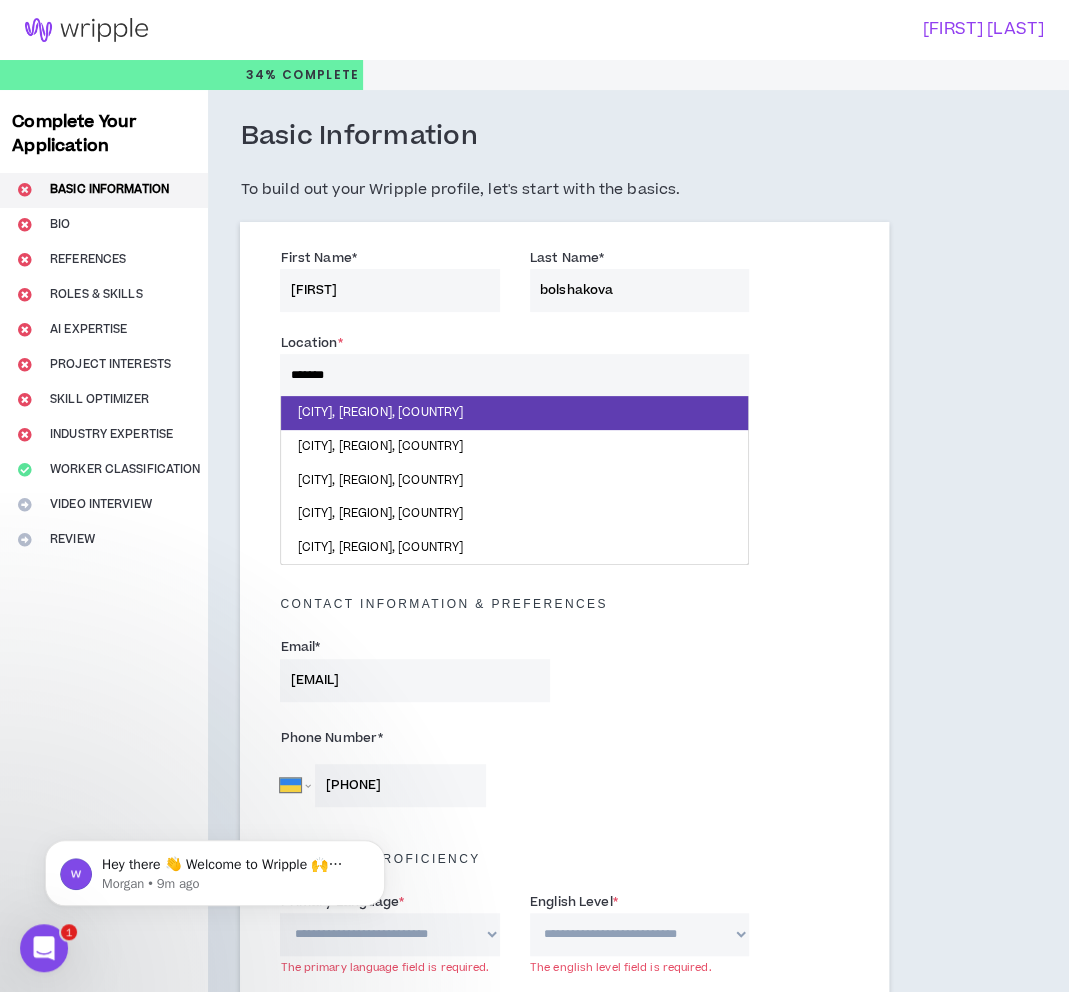 drag, startPoint x: 362, startPoint y: 373, endPoint x: 198, endPoint y: 369, distance: 164.04877 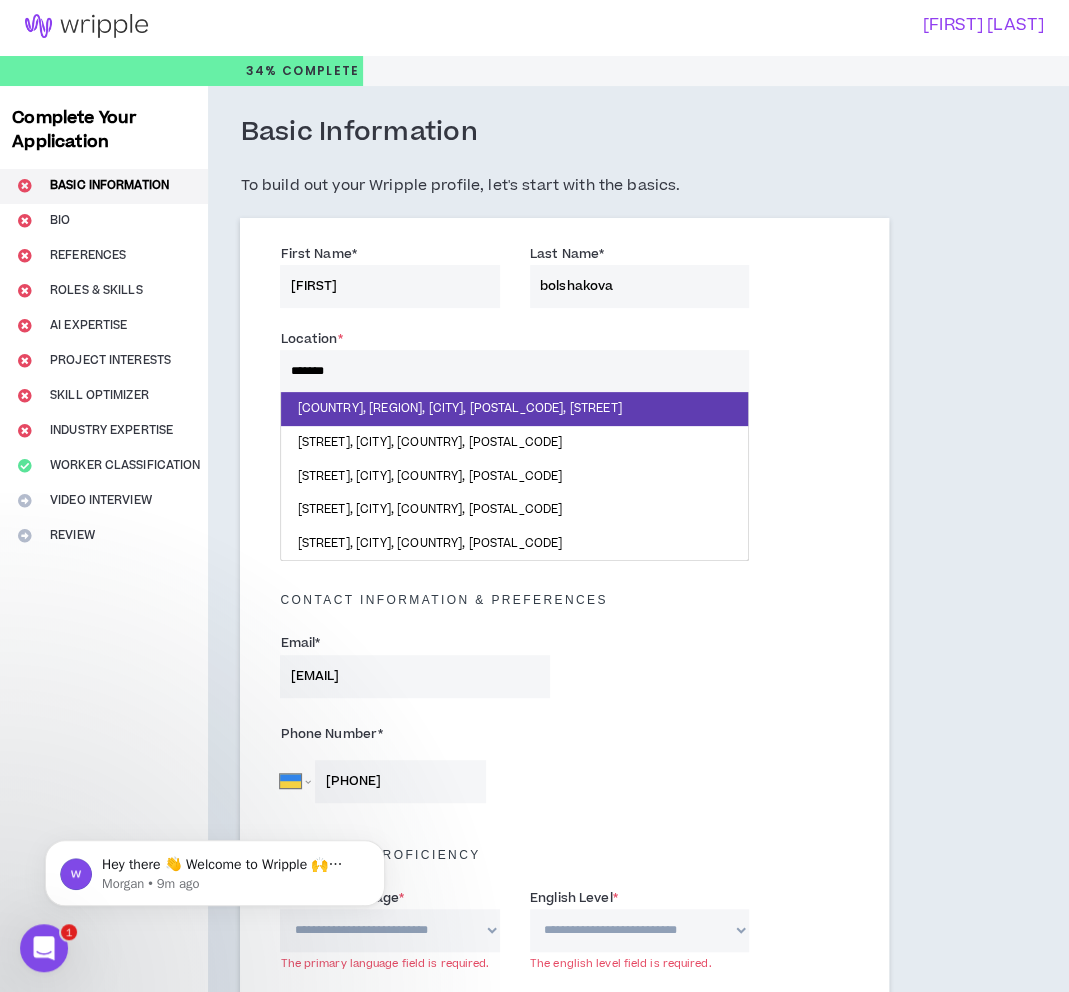 scroll, scrollTop: 0, scrollLeft: 0, axis: both 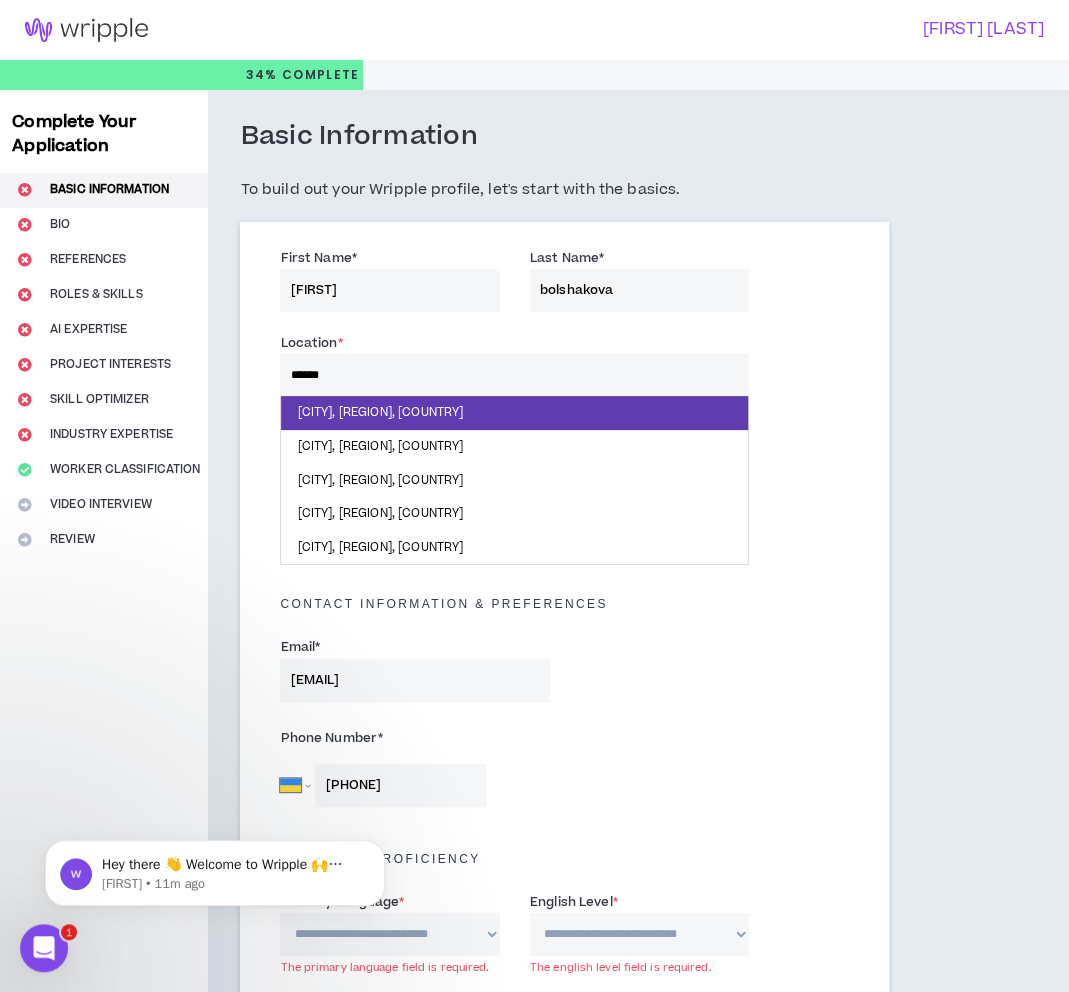 type on "*******" 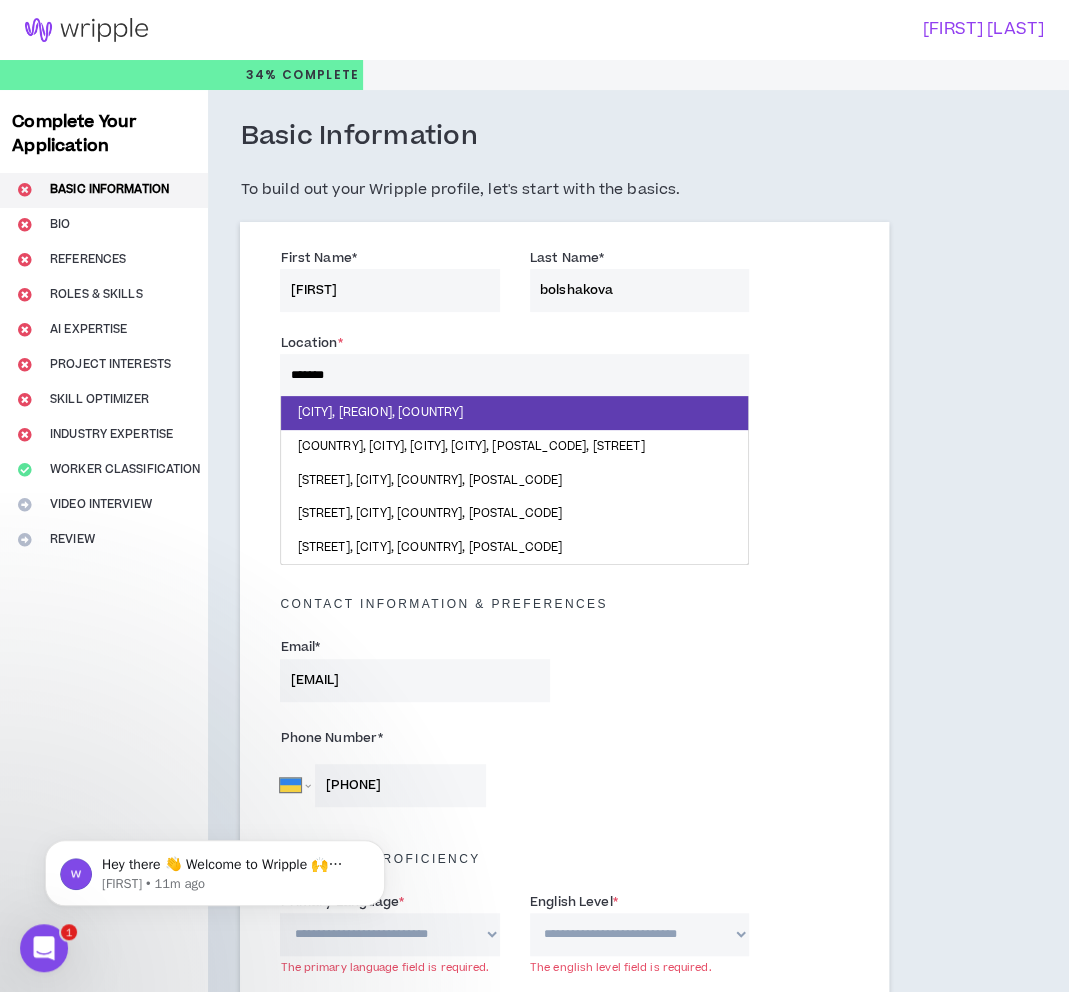 drag, startPoint x: 419, startPoint y: 363, endPoint x: 191, endPoint y: 391, distance: 229.71286 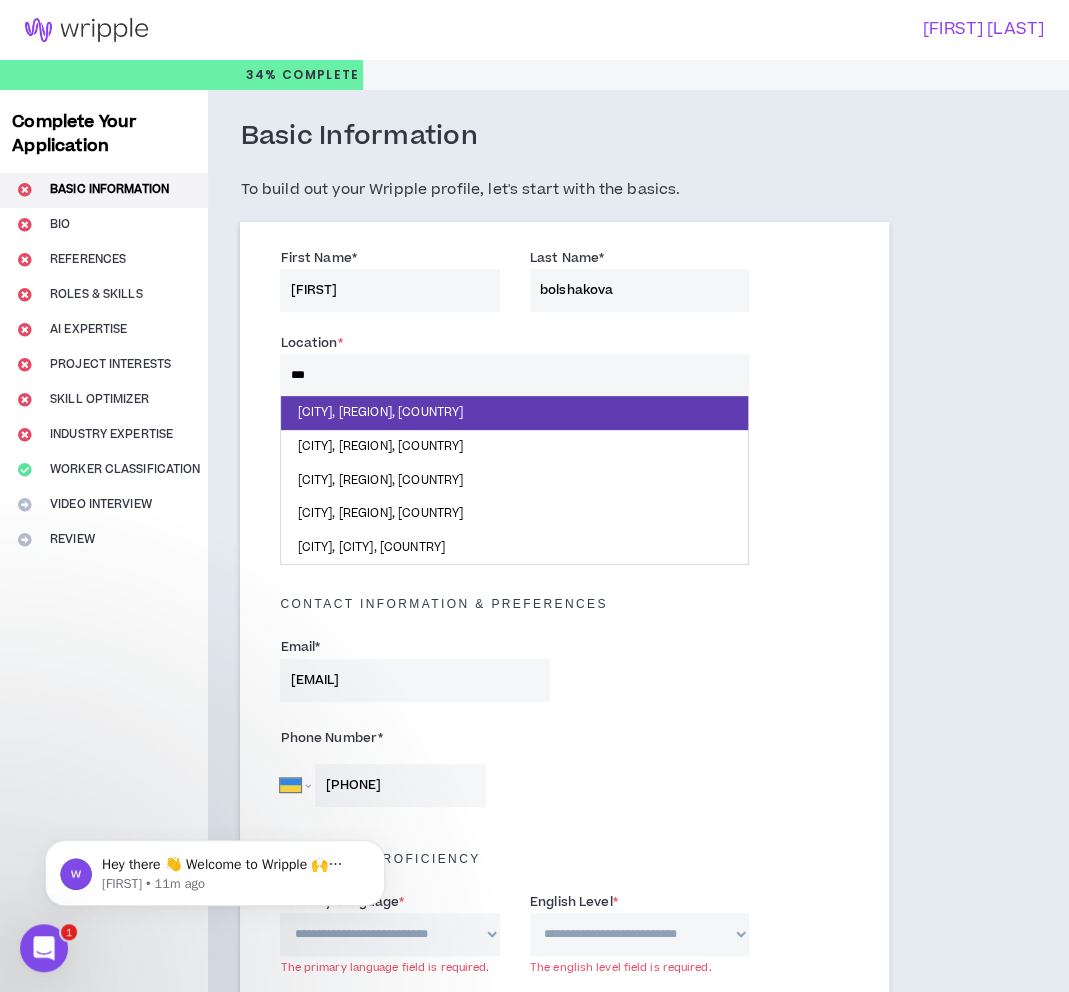type on "****" 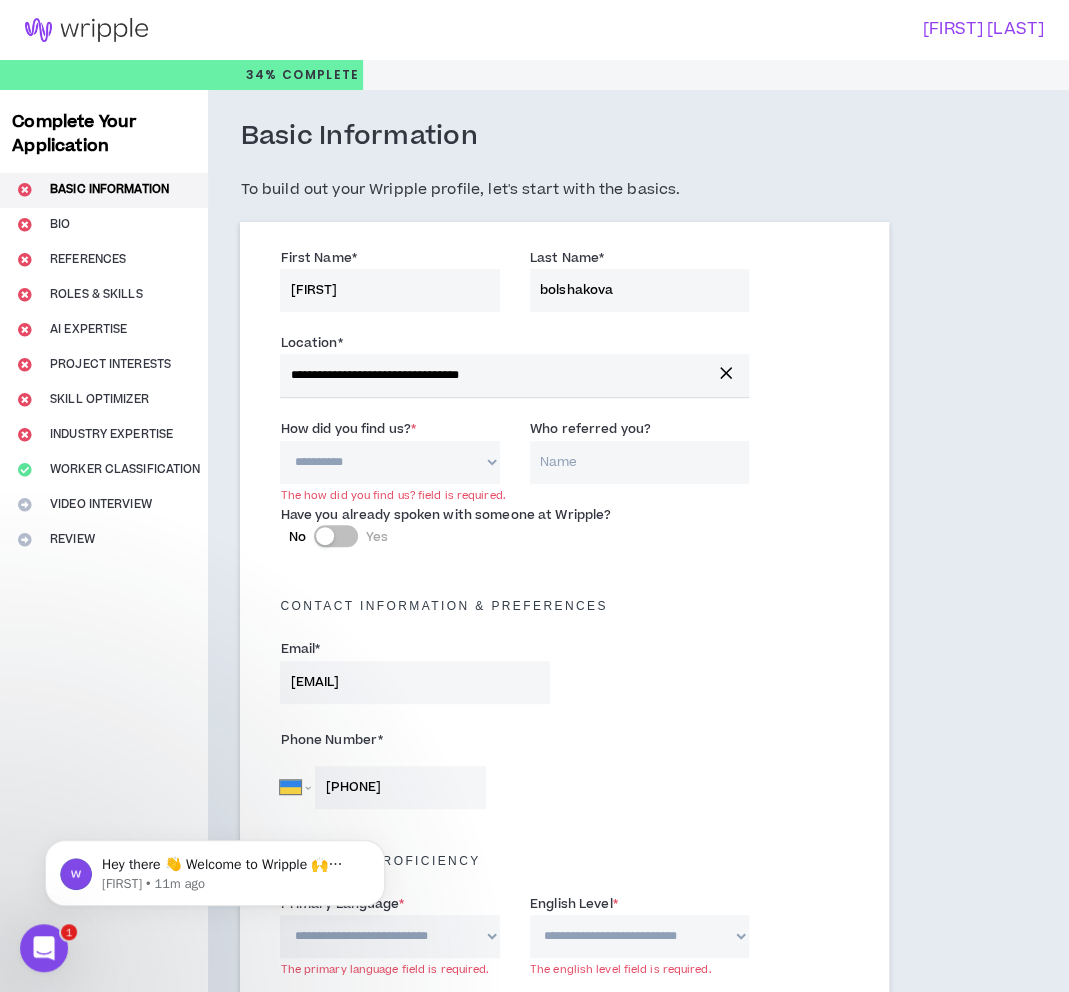 click on "**********" at bounding box center [389, 462] 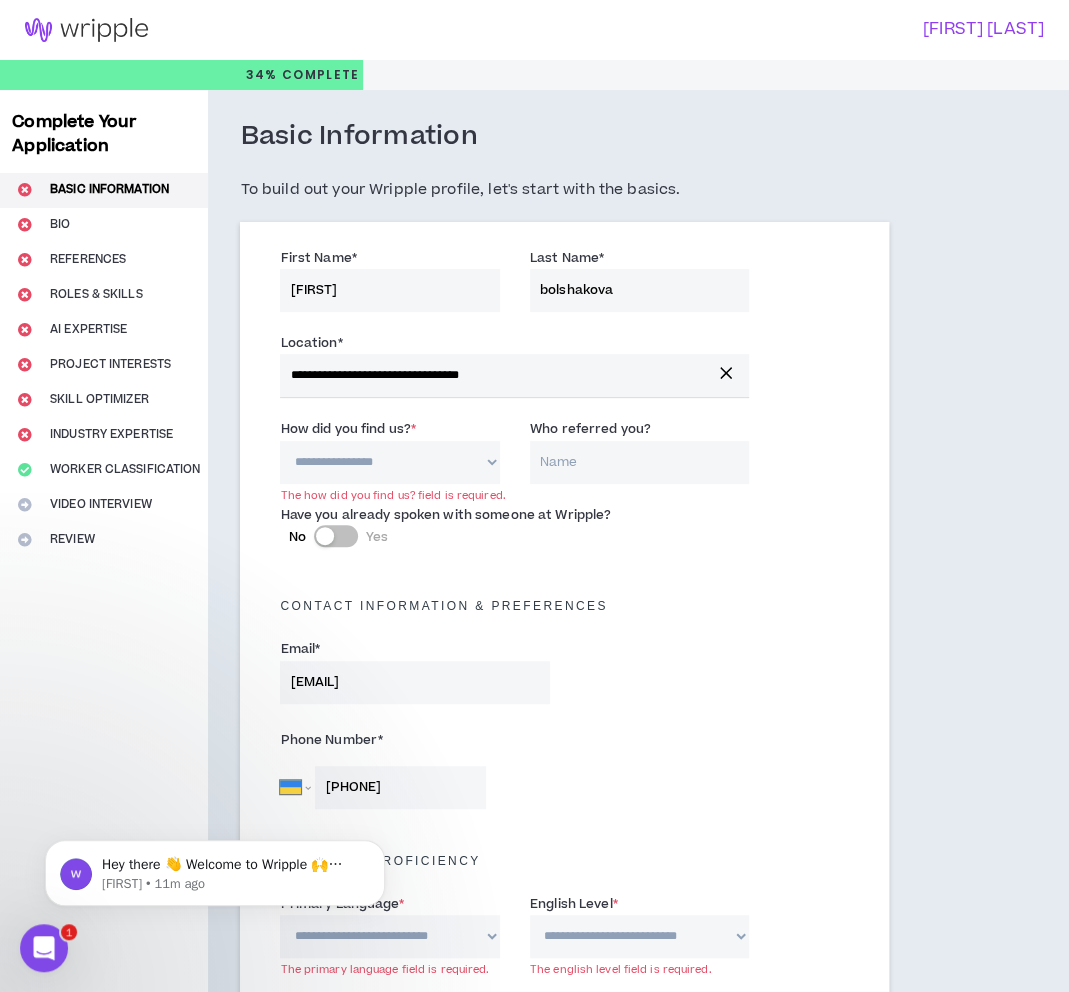click on "**********" at bounding box center [389, 462] 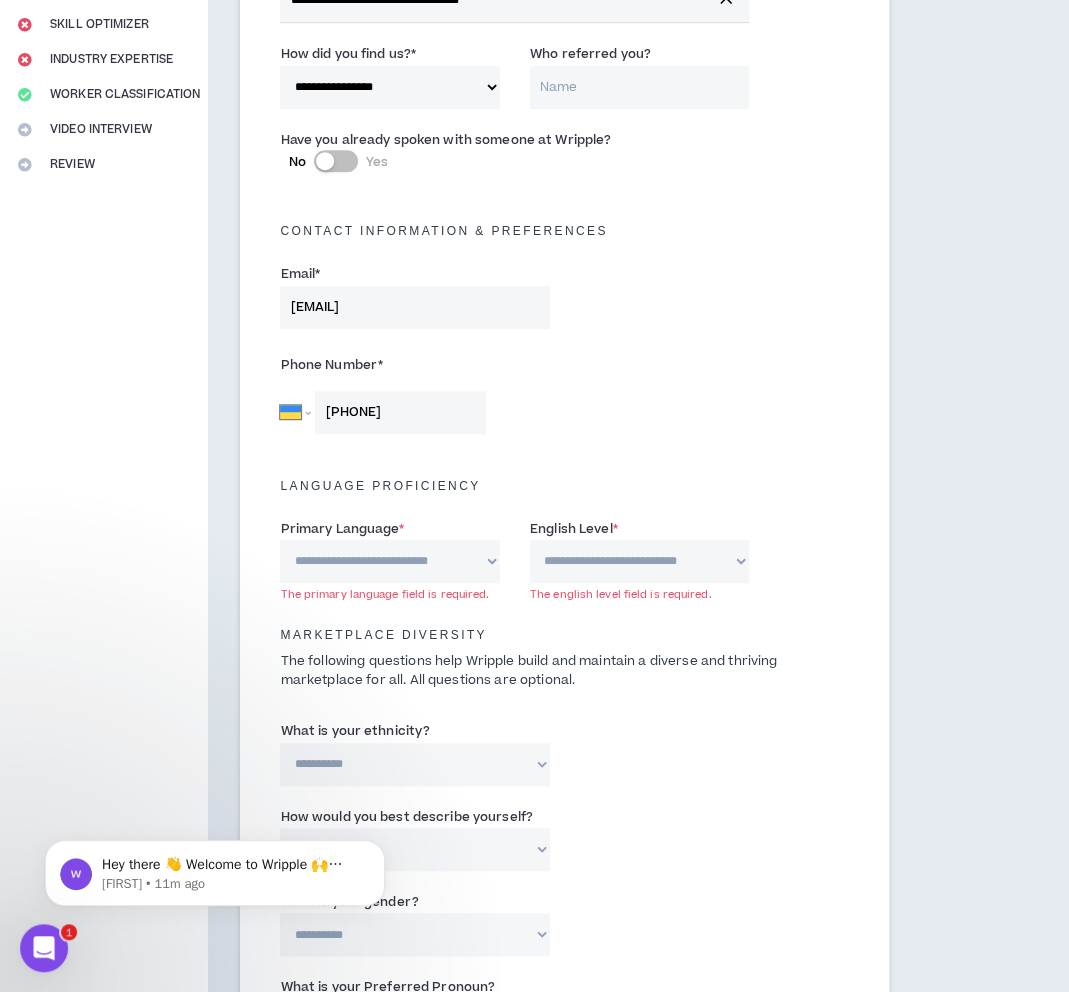 scroll, scrollTop: 400, scrollLeft: 0, axis: vertical 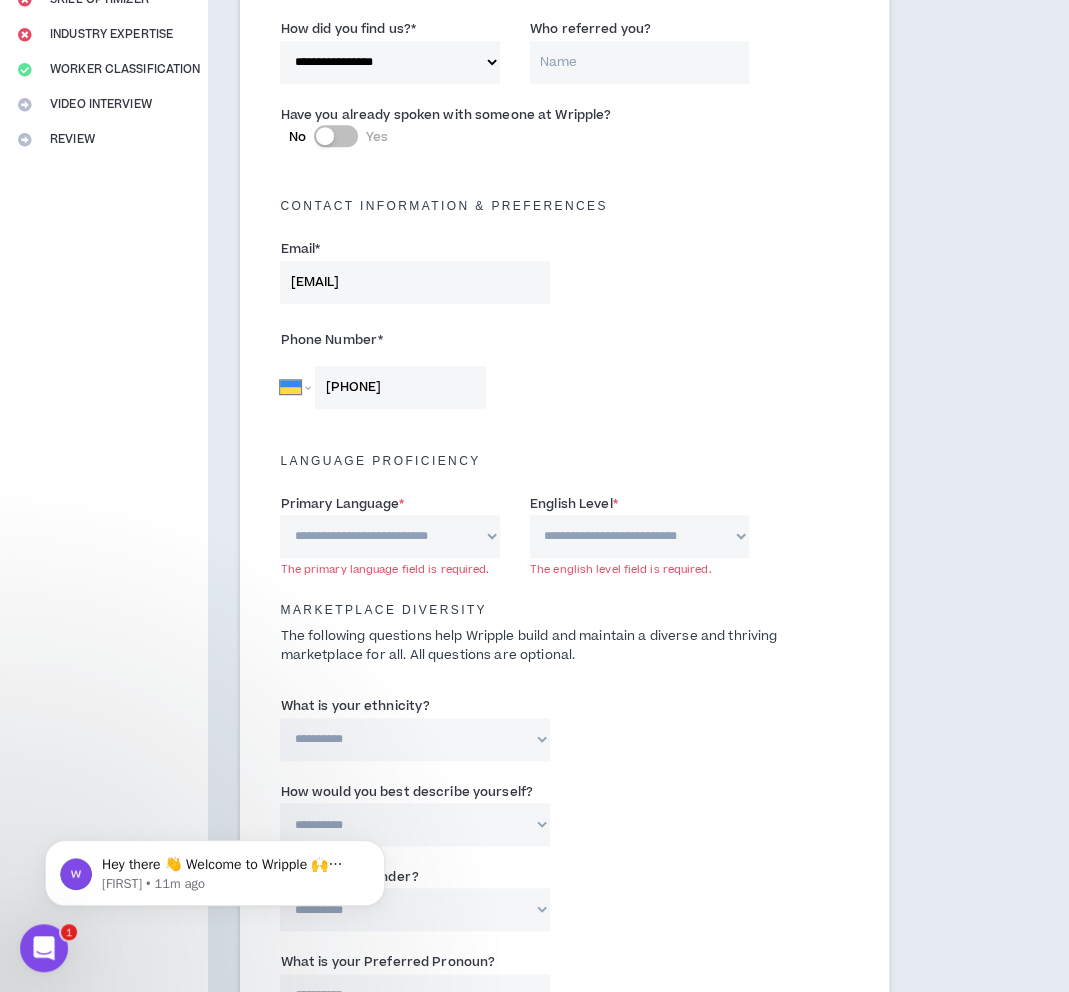 click on "**********" at bounding box center (389, 536) 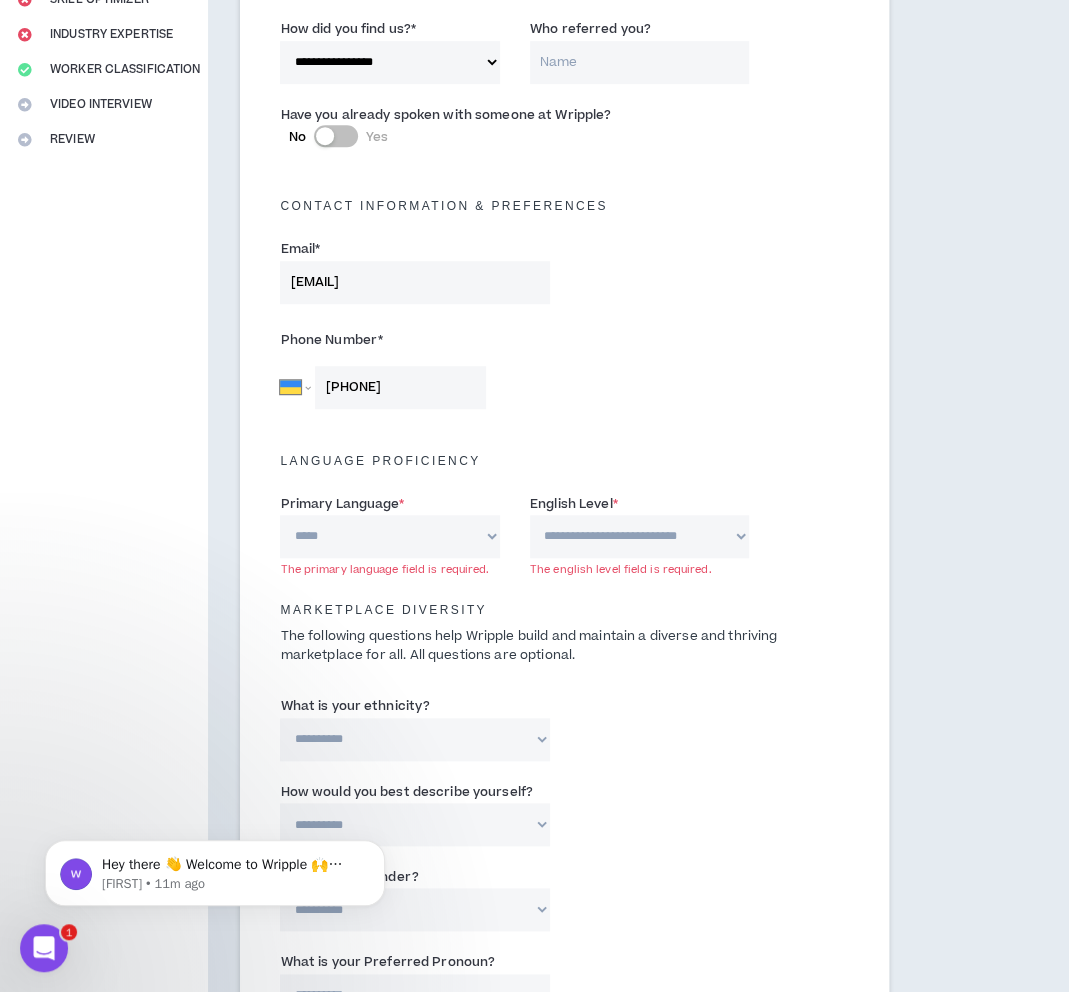 click on "**********" at bounding box center (389, 536) 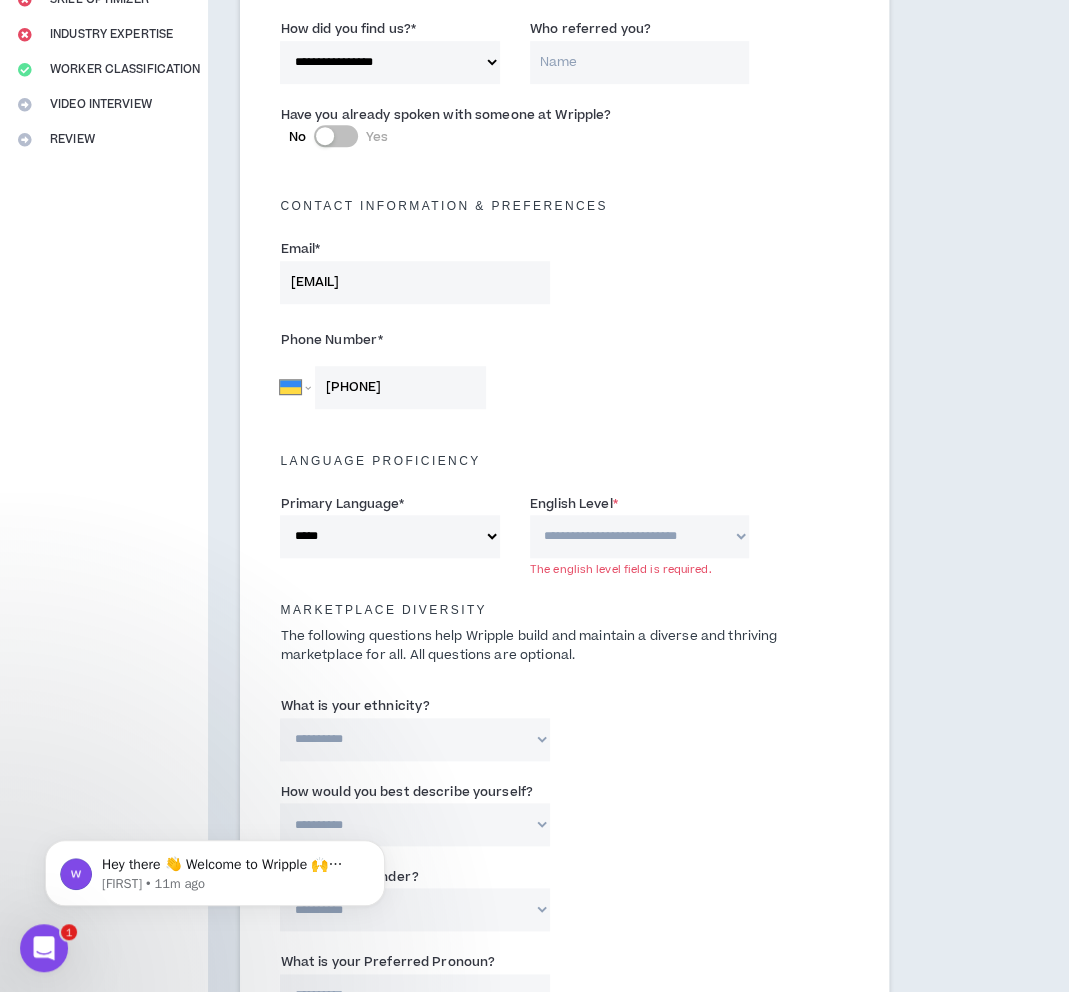 click on "**********" at bounding box center (389, 536) 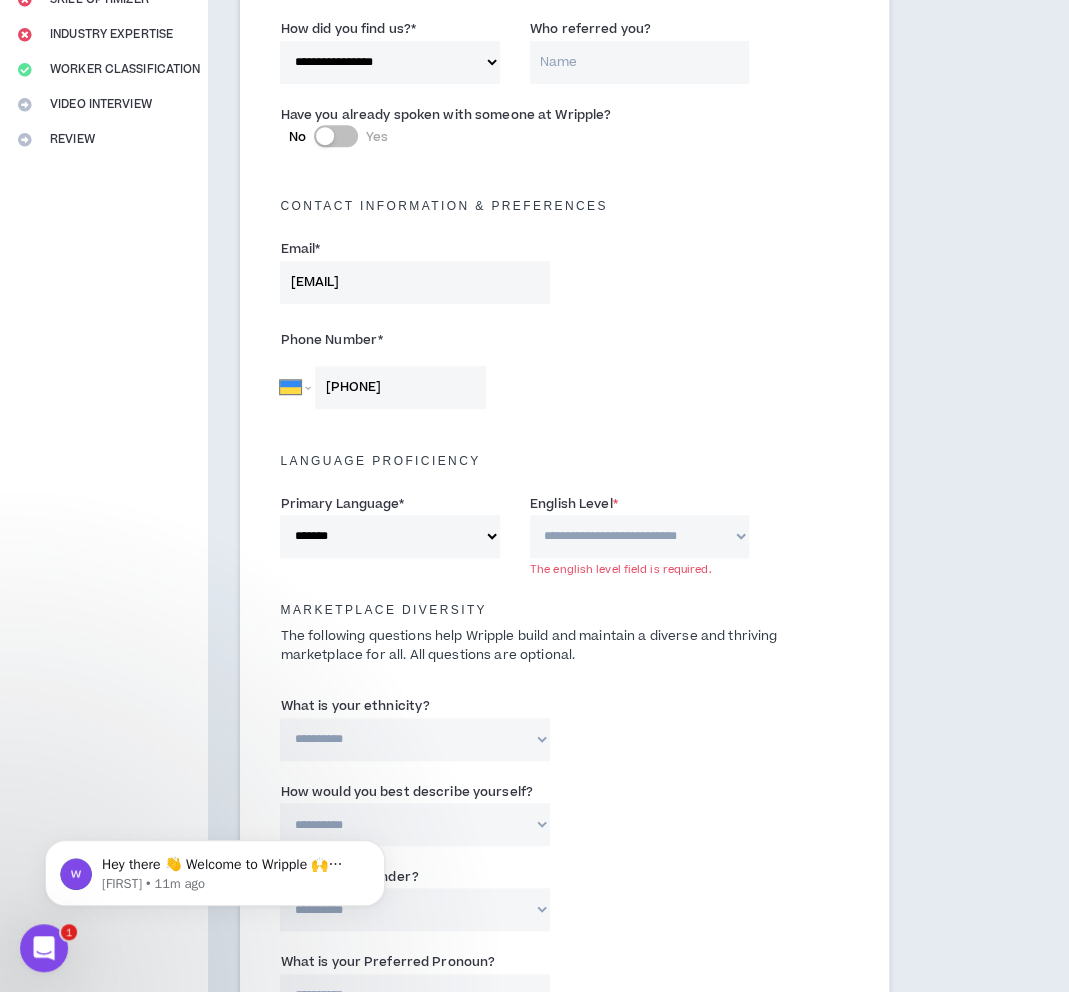 click on "**********" at bounding box center (389, 536) 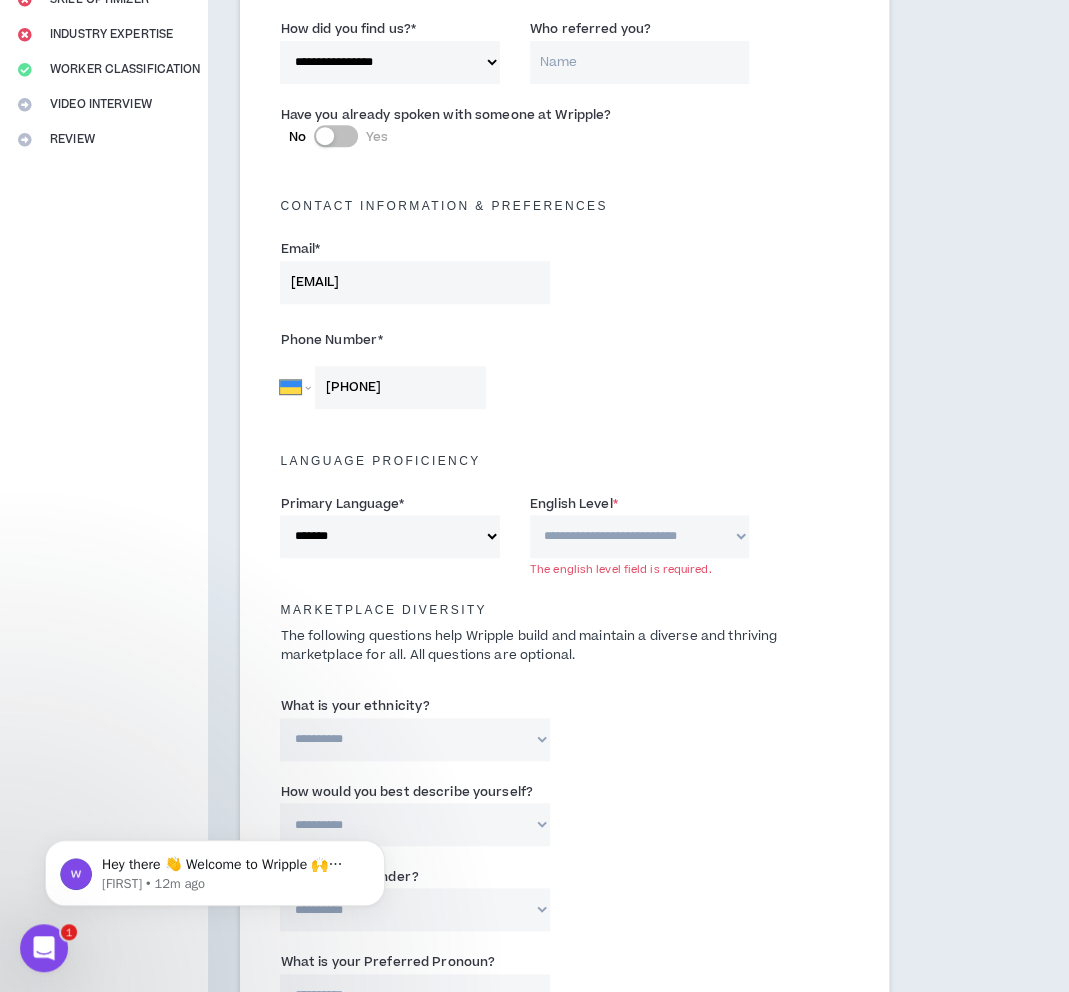 select on "*" 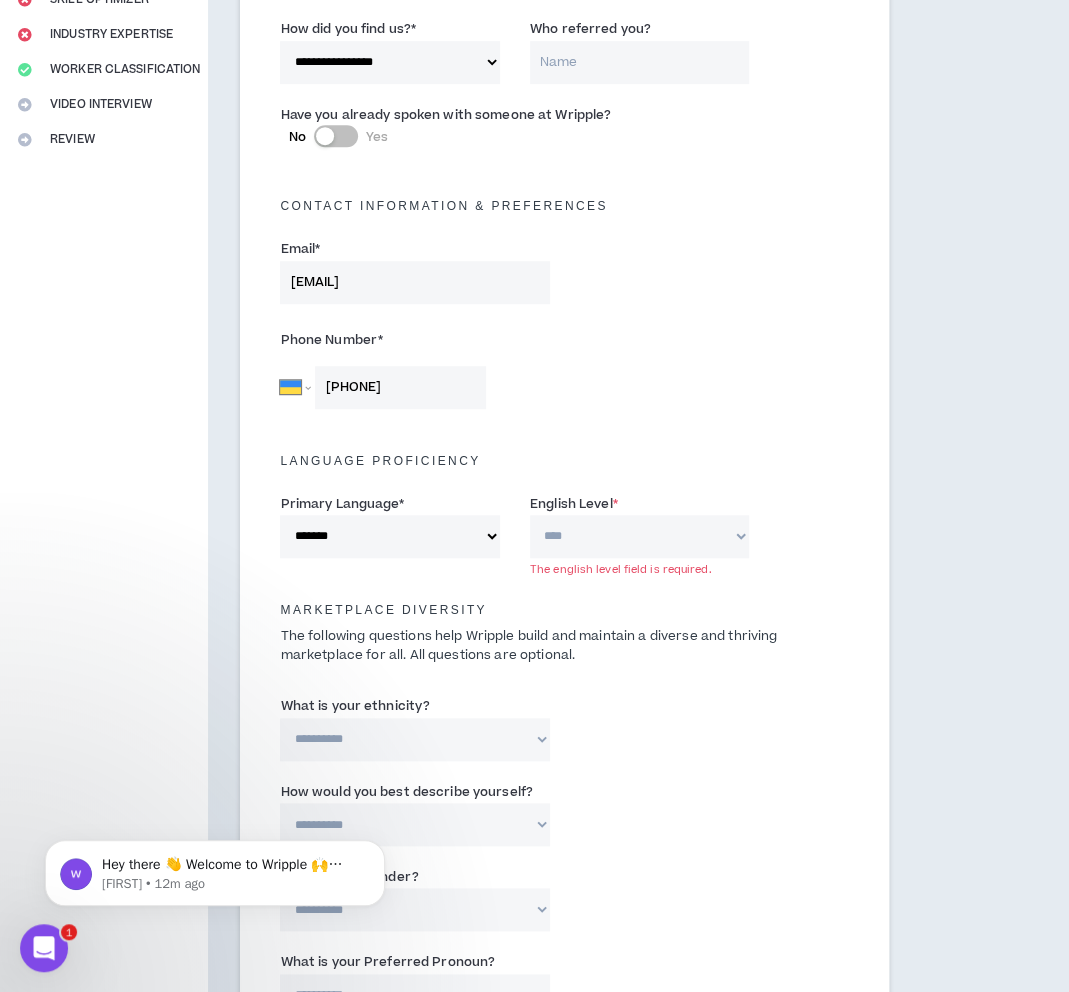 click on "**********" at bounding box center [639, 536] 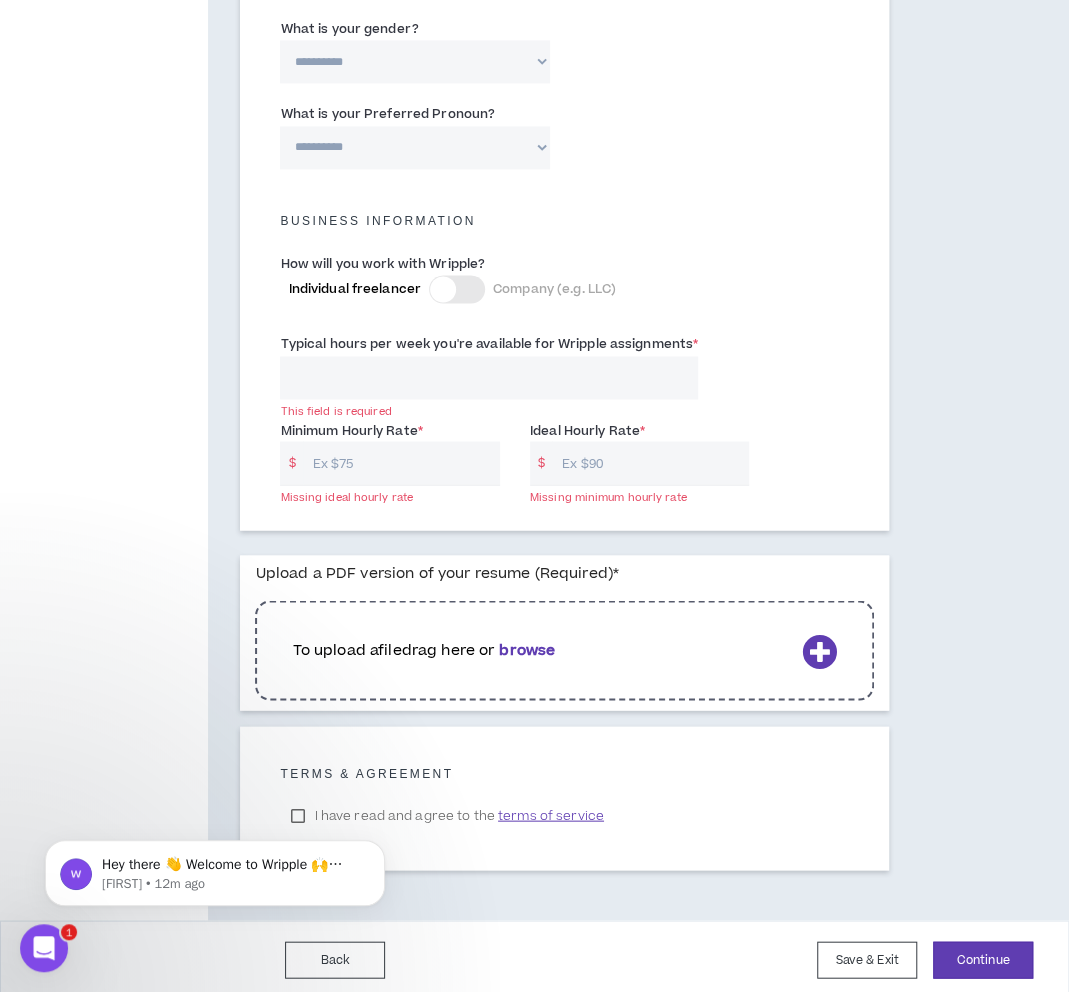 scroll, scrollTop: 1253, scrollLeft: 0, axis: vertical 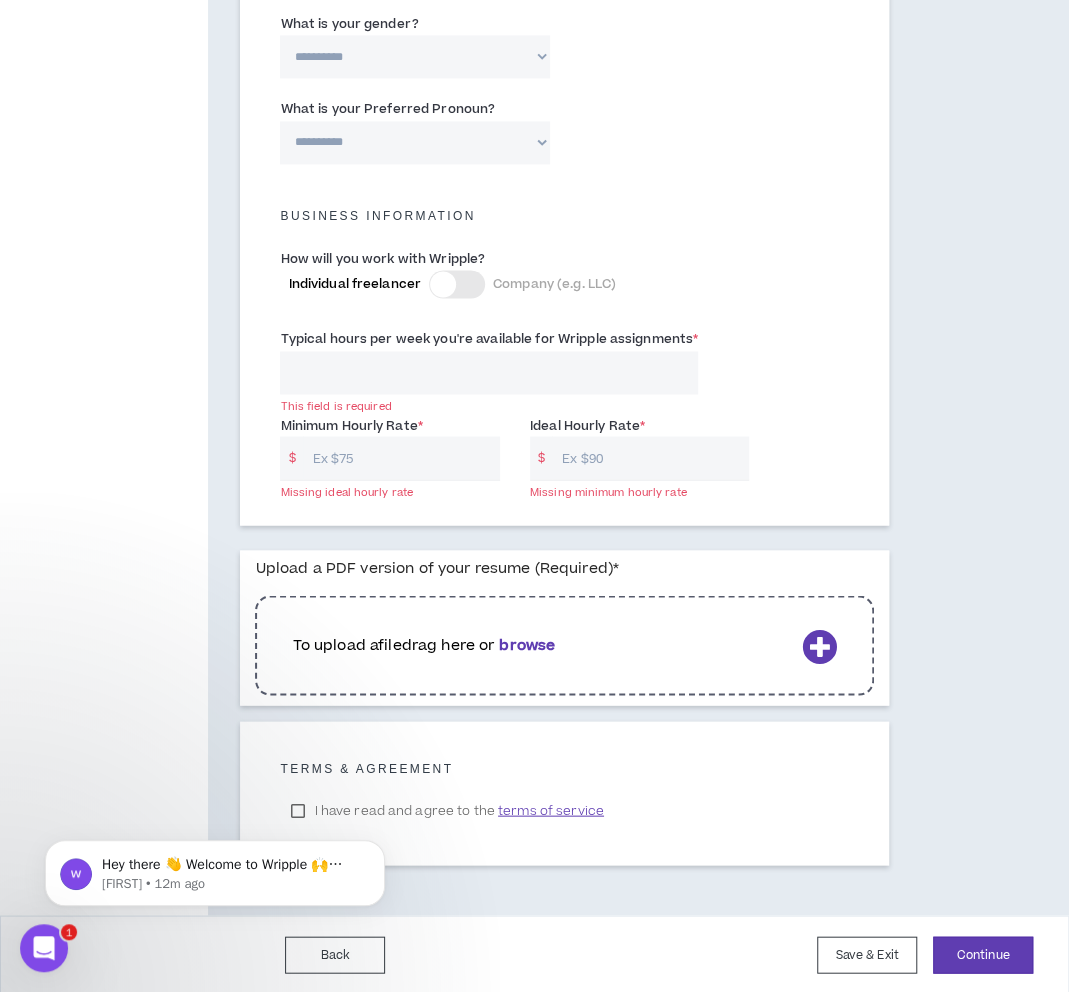 click on "Back Save & Exit Continue Save & Exit" at bounding box center (534, 954) 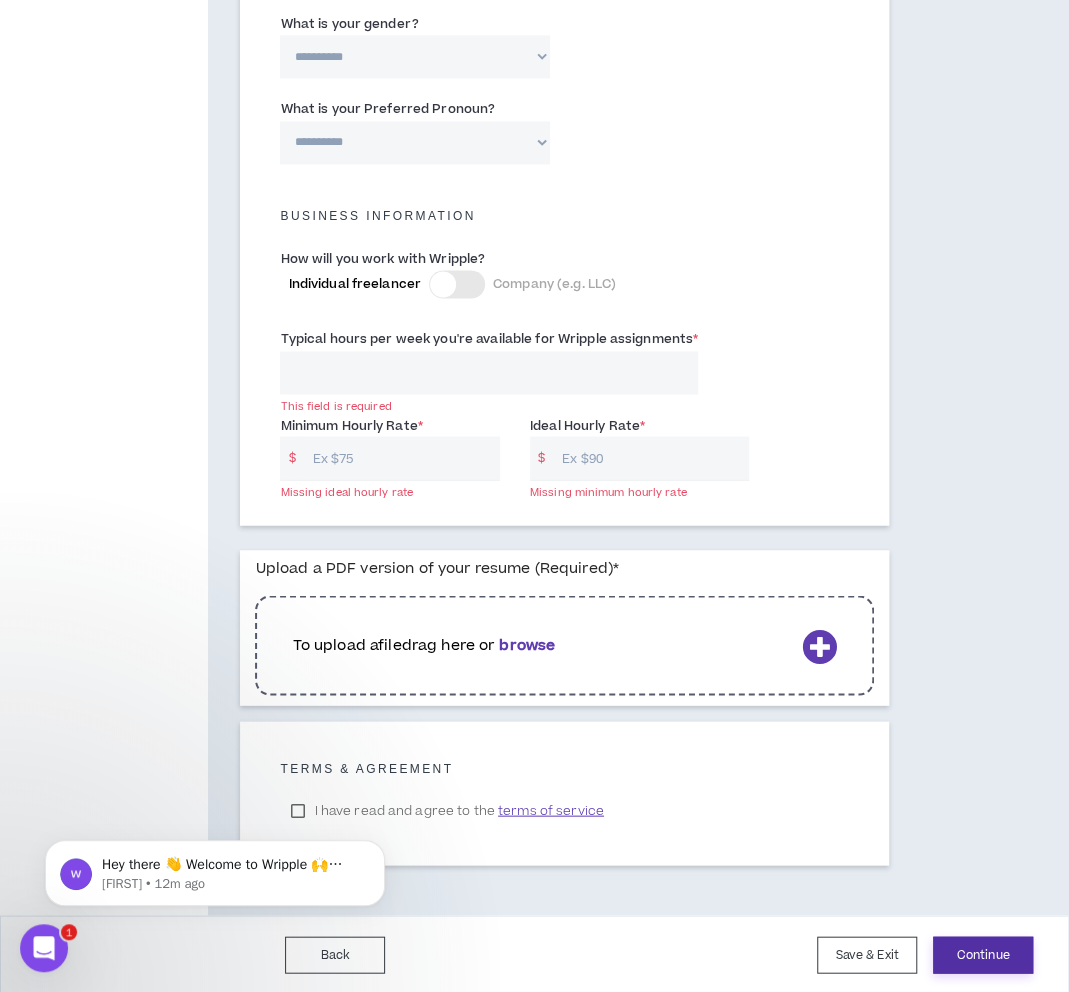 drag, startPoint x: 970, startPoint y: 953, endPoint x: 979, endPoint y: 946, distance: 11.401754 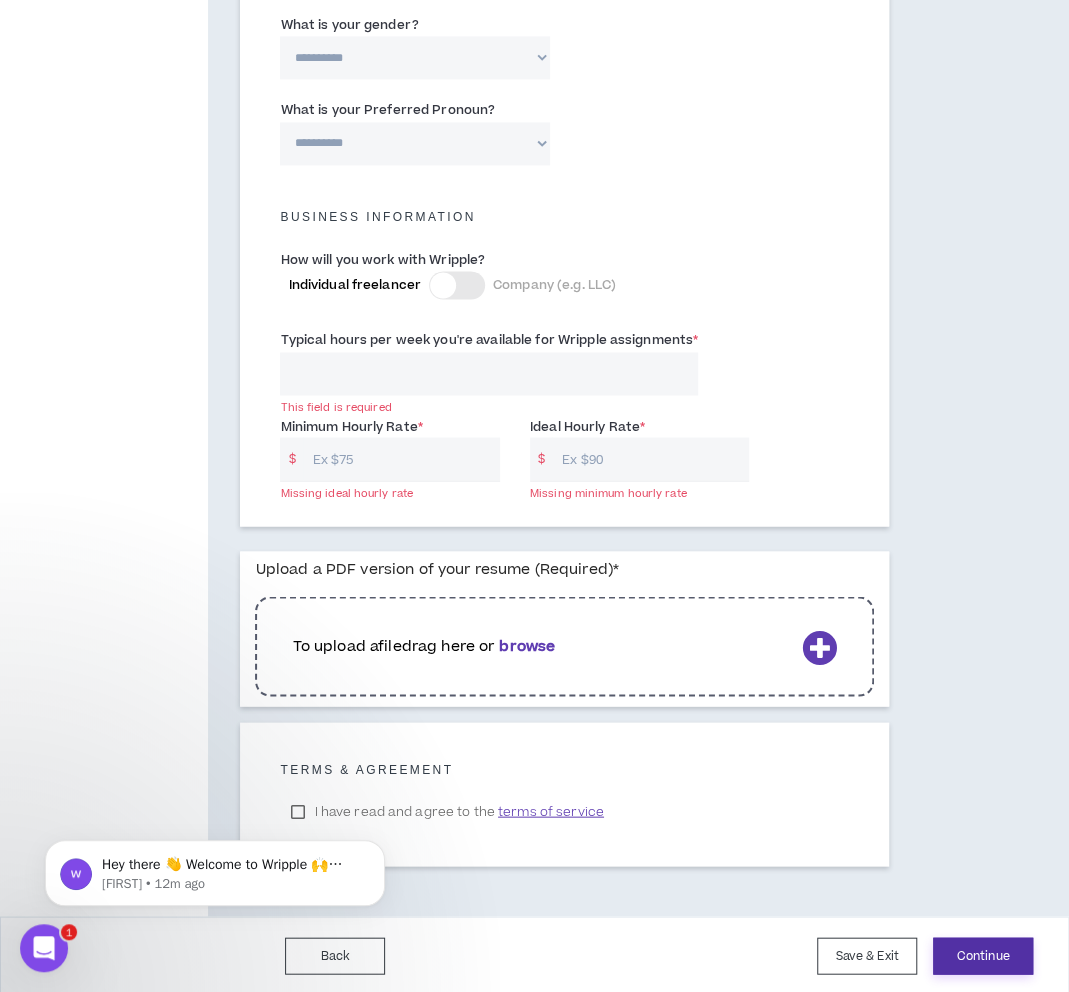 scroll, scrollTop: 1153, scrollLeft: 0, axis: vertical 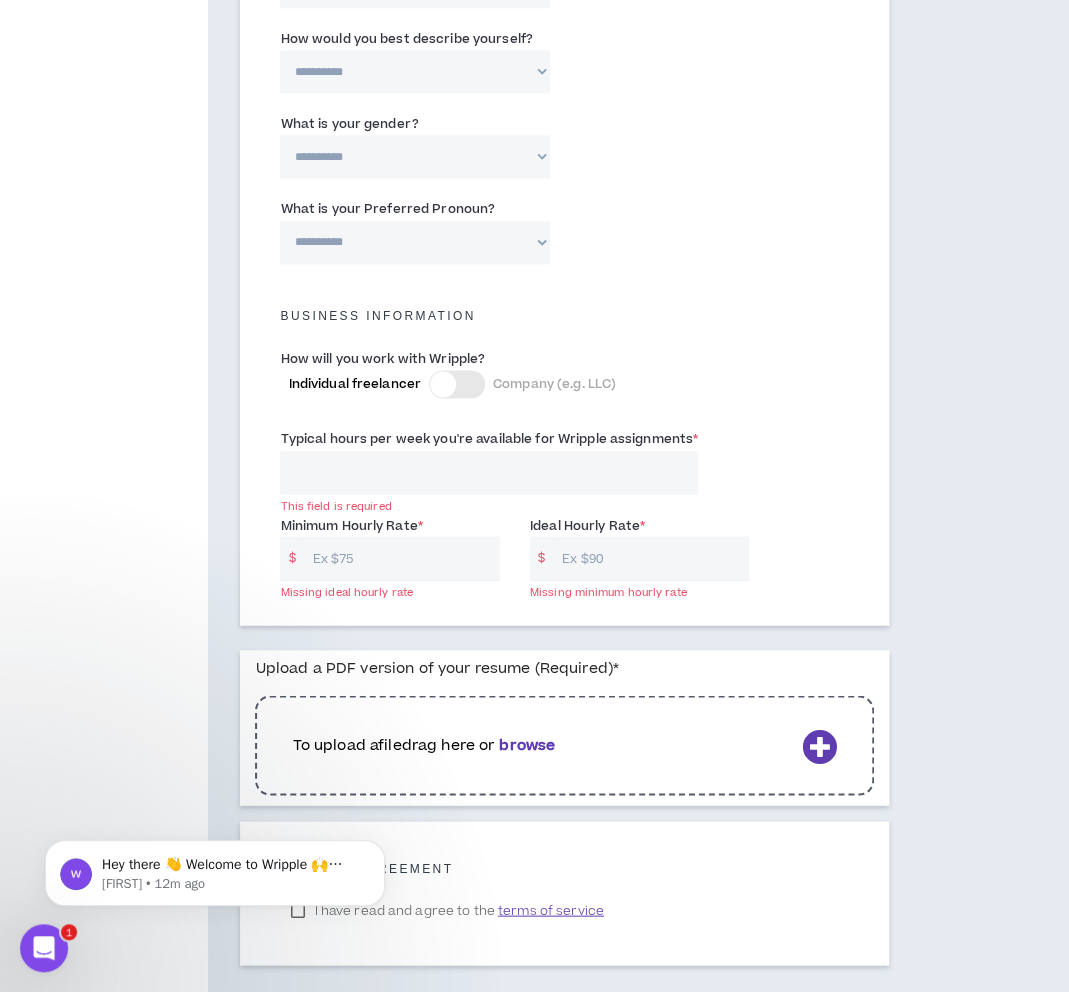 click on "Ideal Hourly Rate  *" at bounding box center [650, 557] 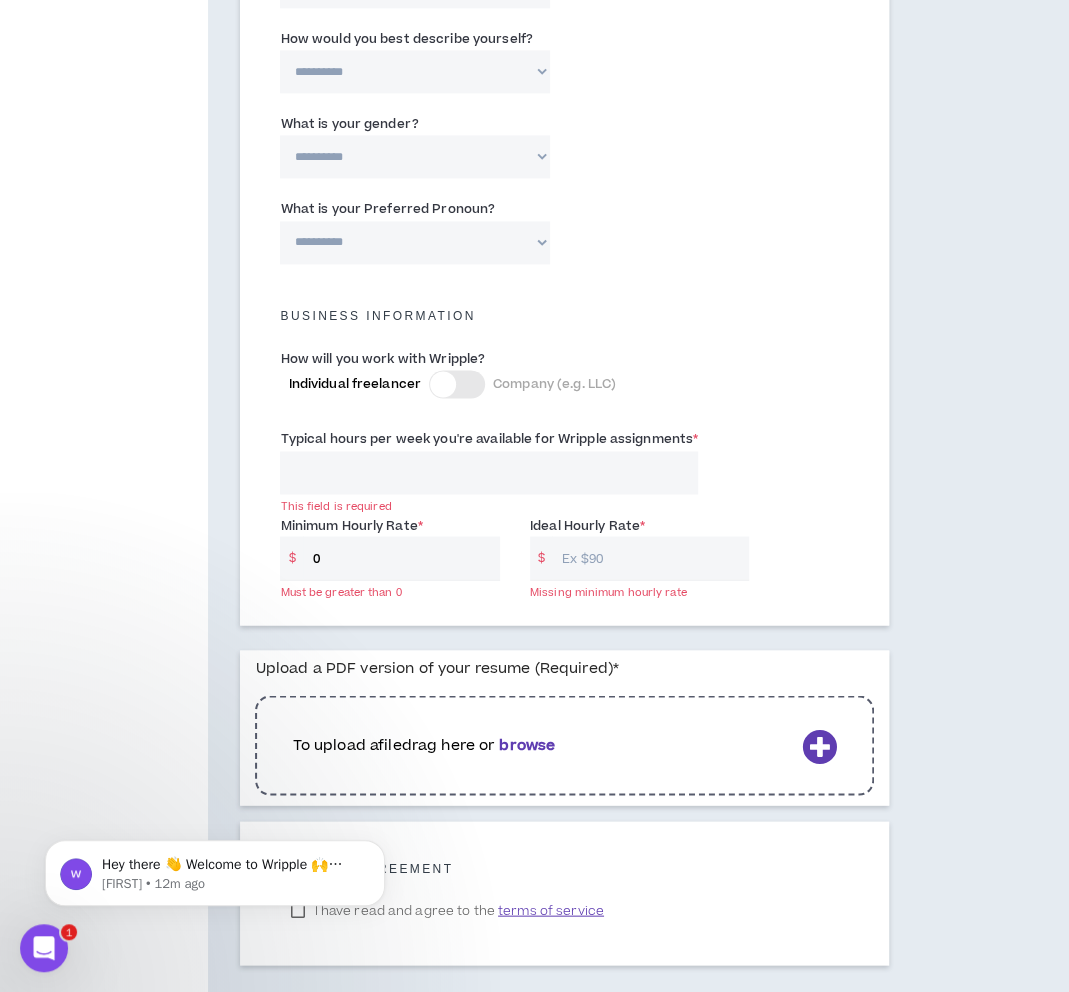 type on "0" 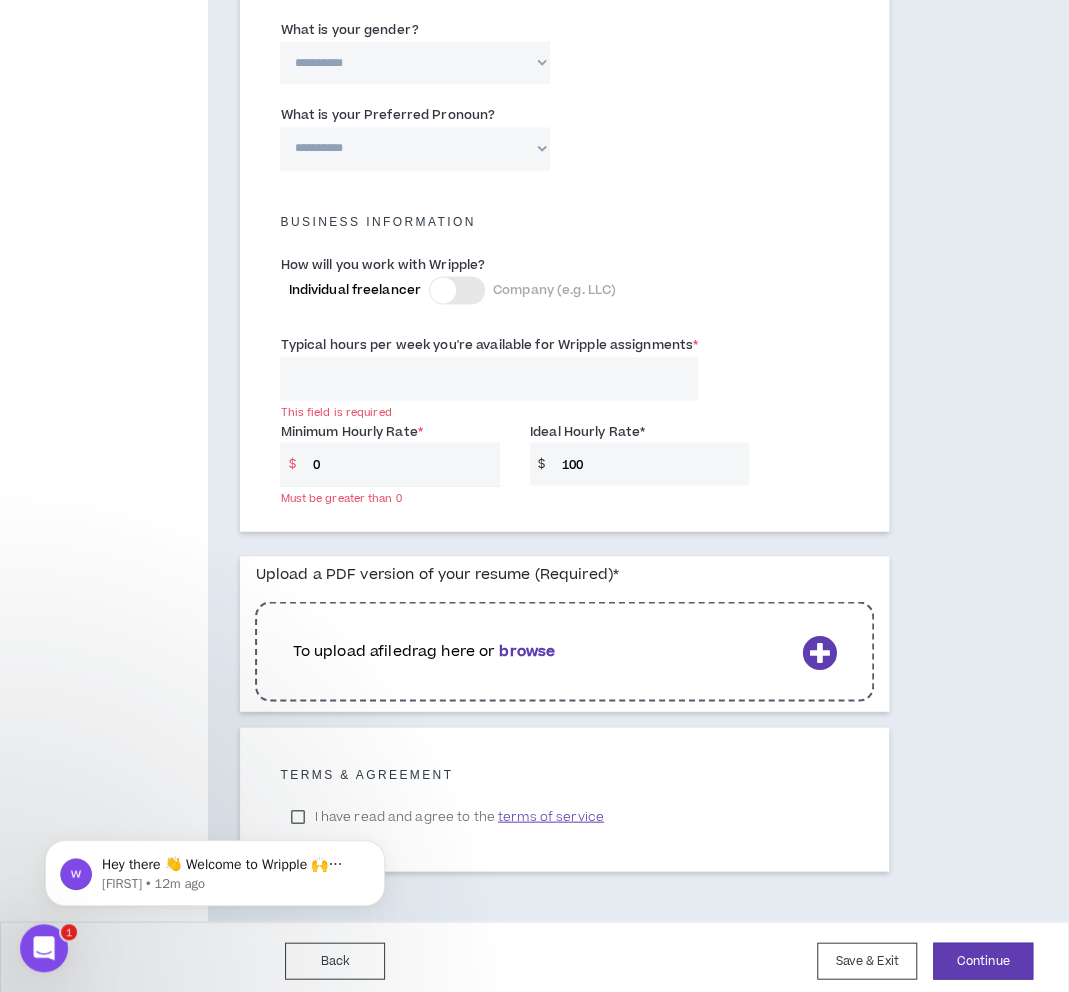 scroll, scrollTop: 1253, scrollLeft: 0, axis: vertical 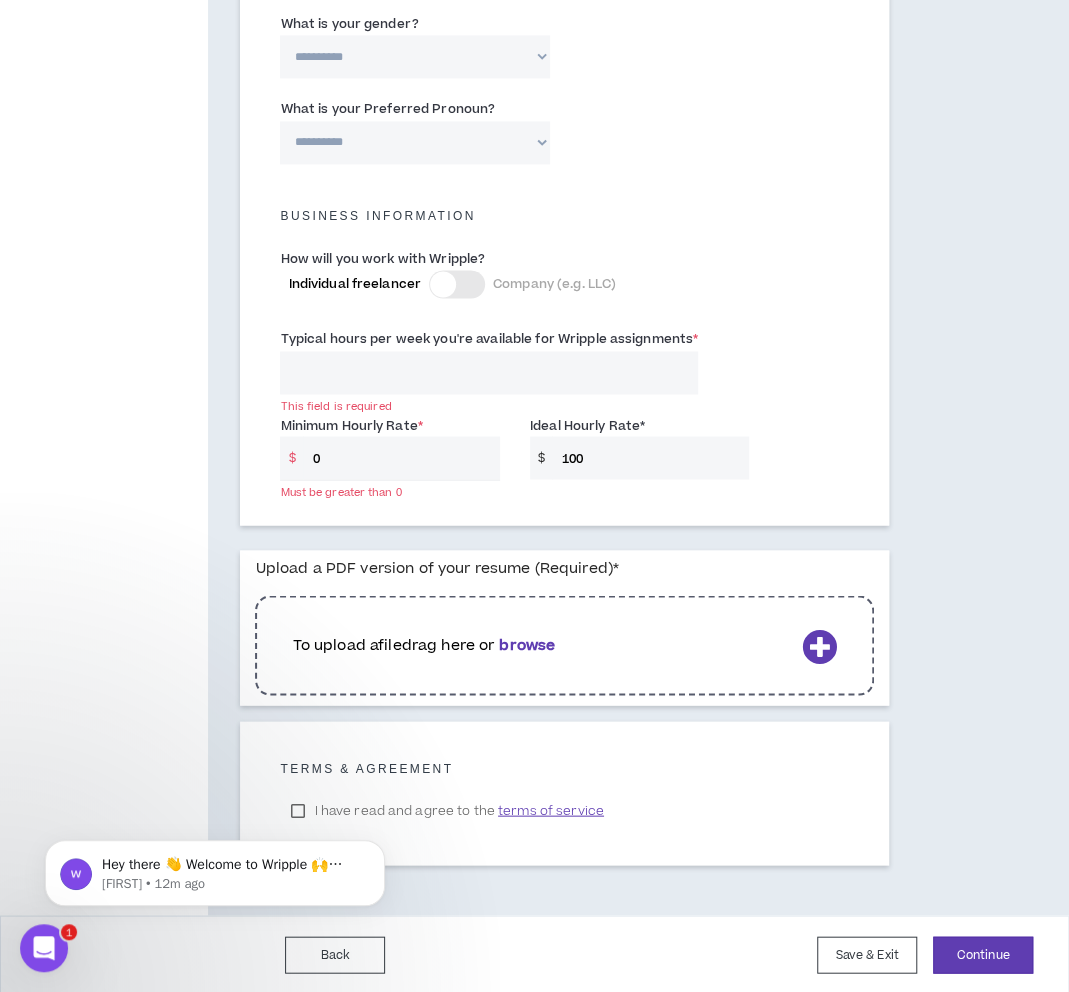 type on "100" 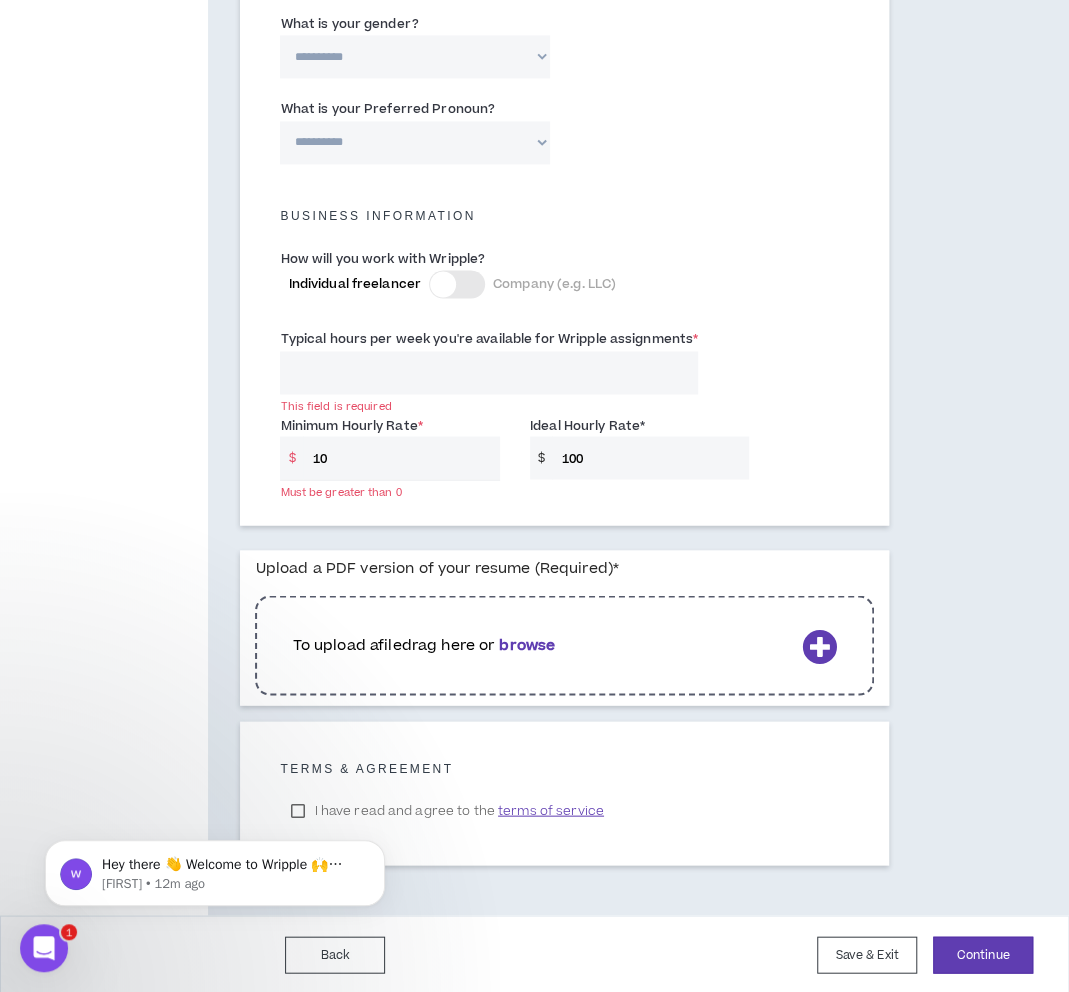 scroll, scrollTop: 1252, scrollLeft: 0, axis: vertical 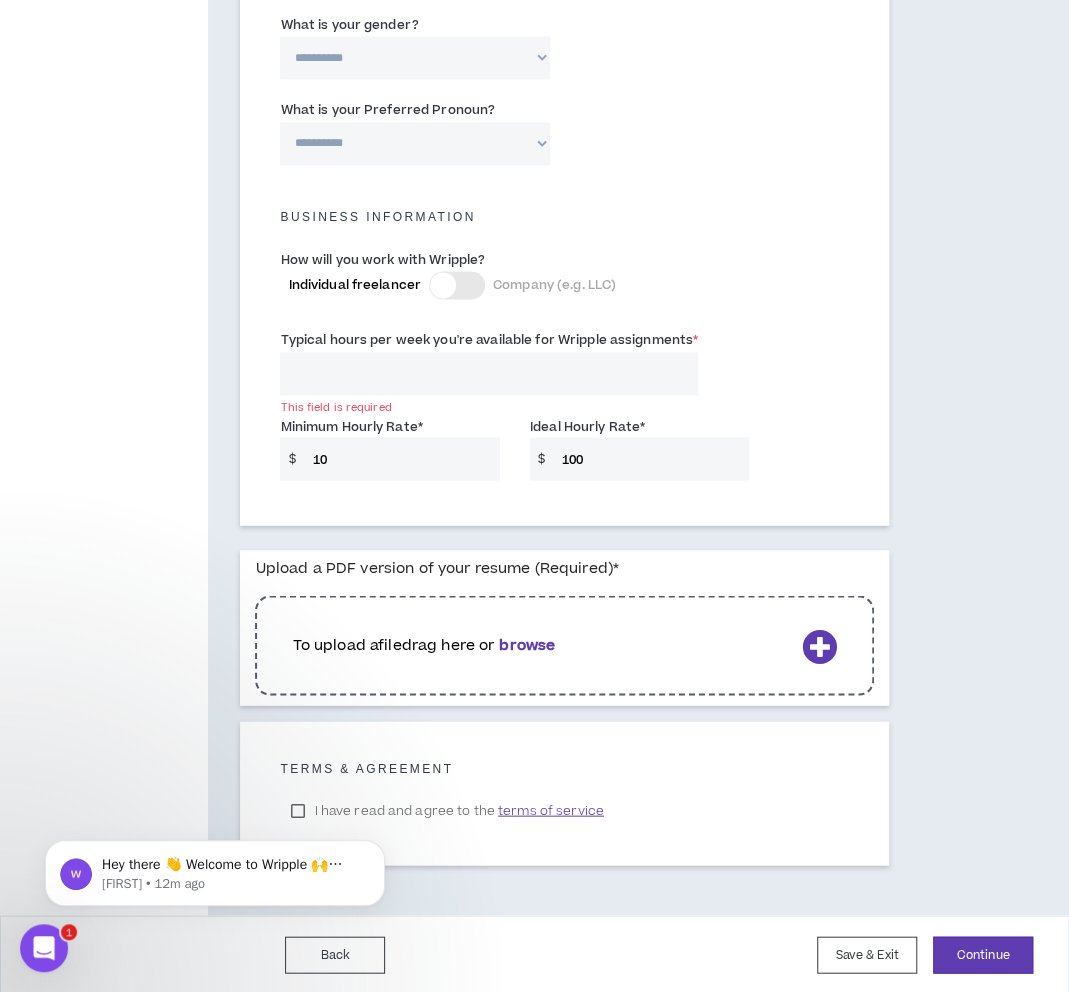 type on "10" 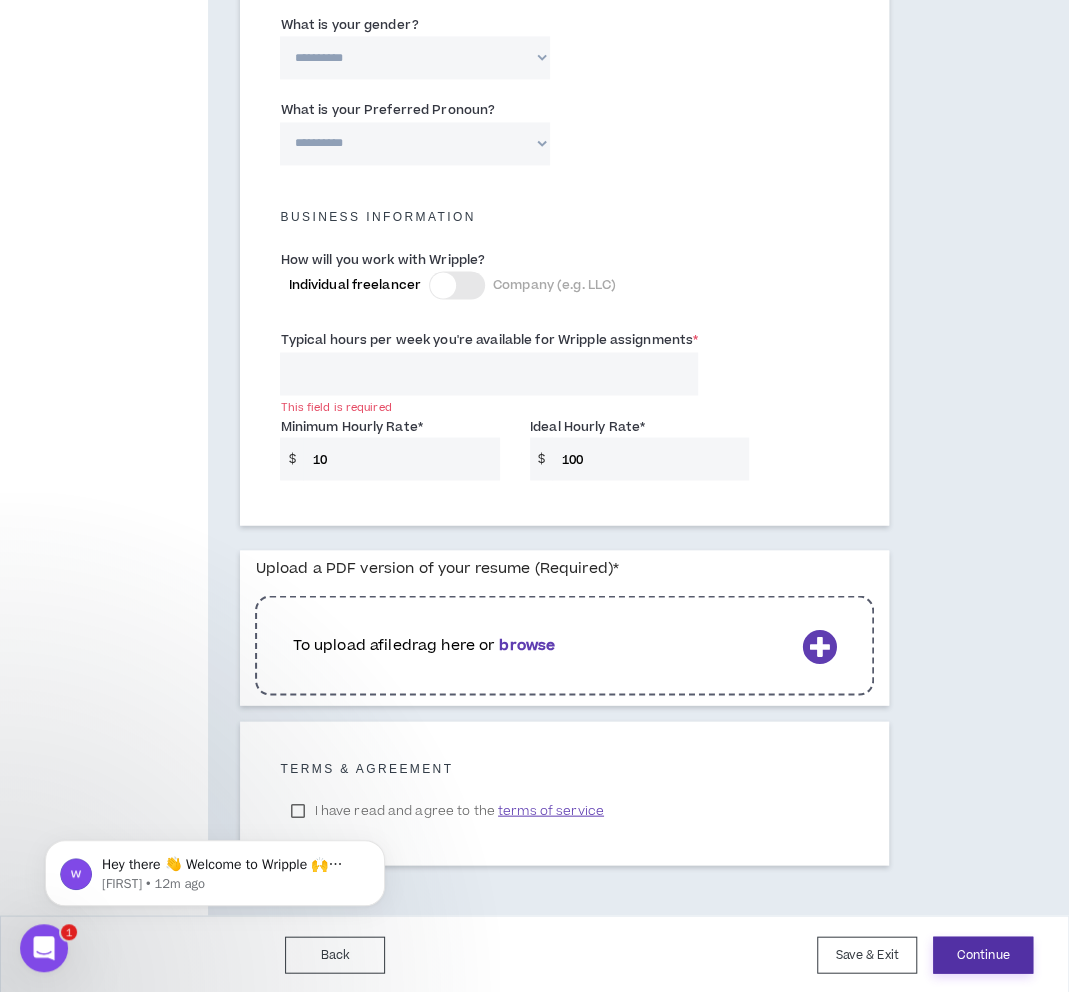 click on "Continue" at bounding box center (983, 954) 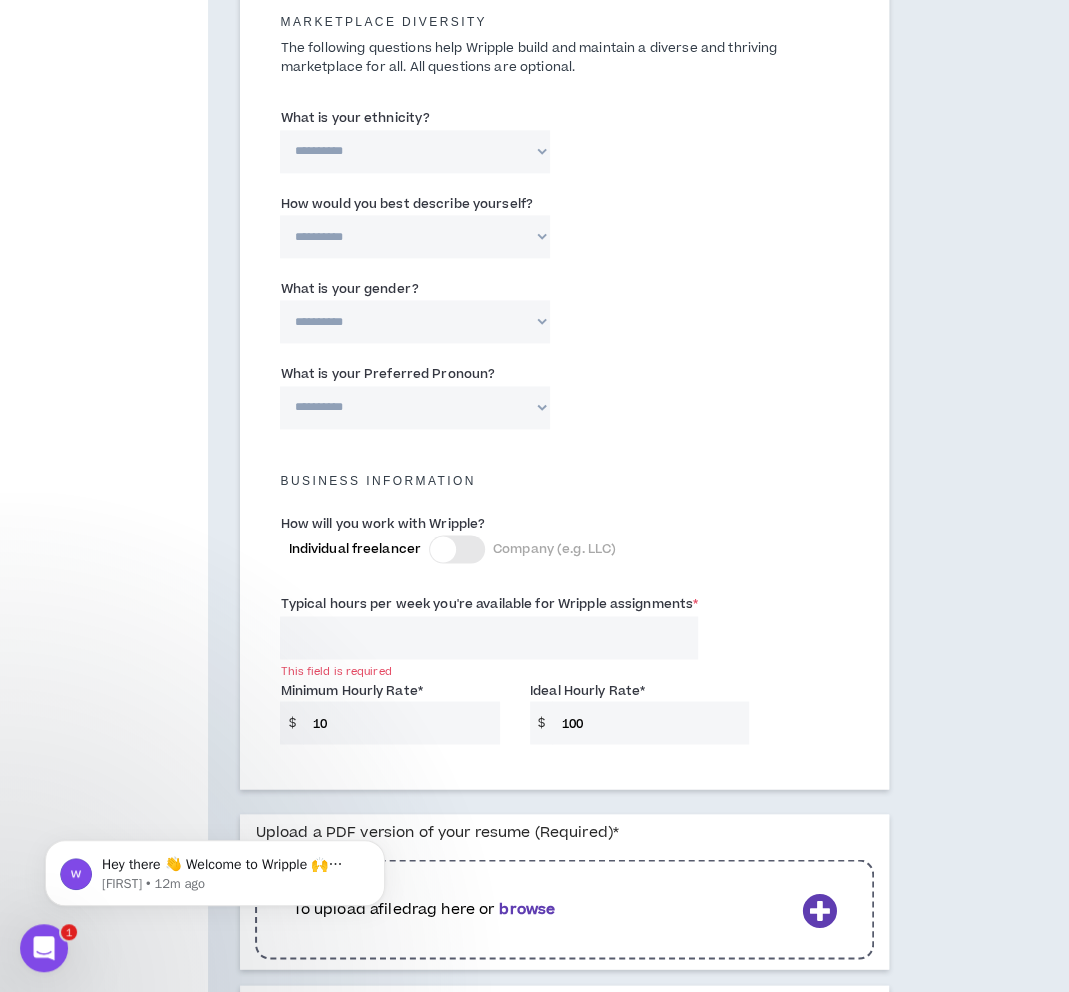 scroll, scrollTop: 1052, scrollLeft: 0, axis: vertical 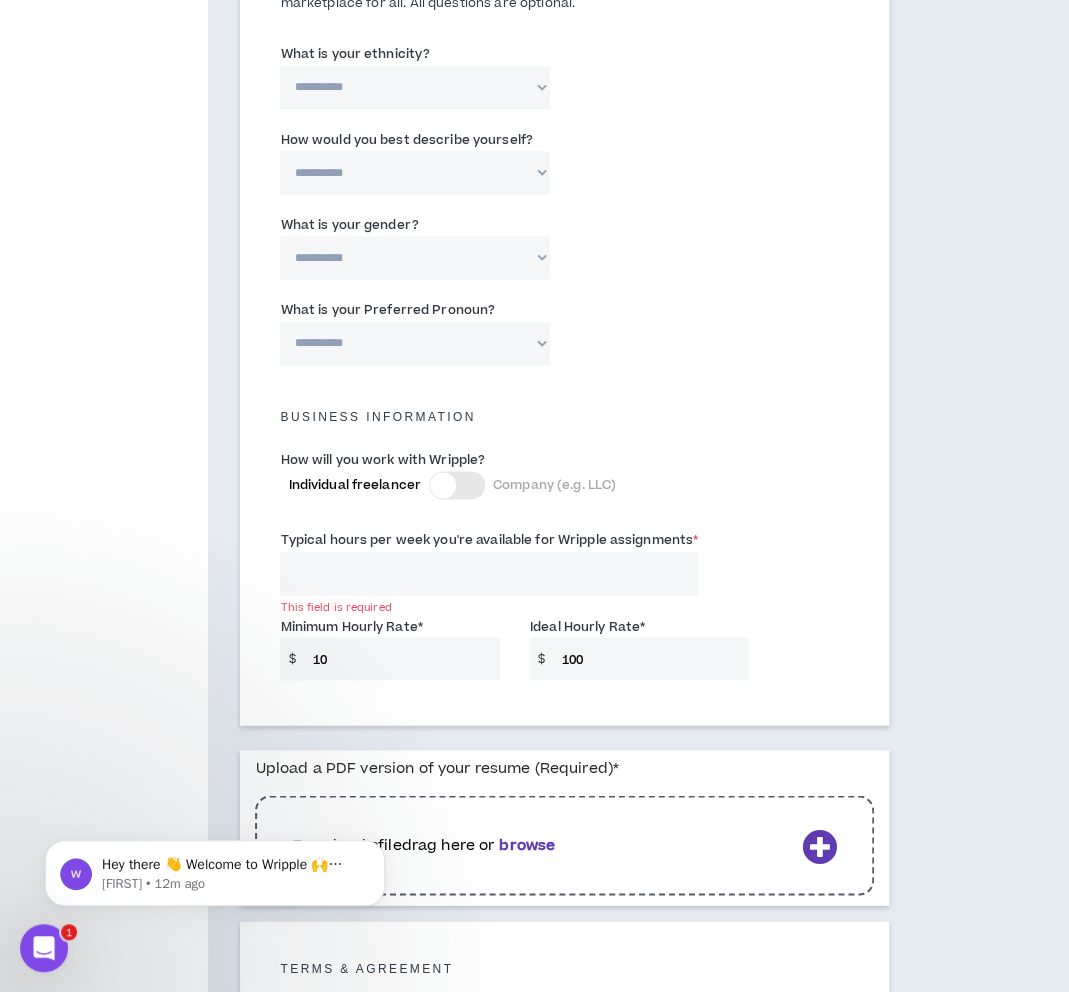 click on "Typical hours per week you're available for Wripple assignments  *" at bounding box center (489, 573) 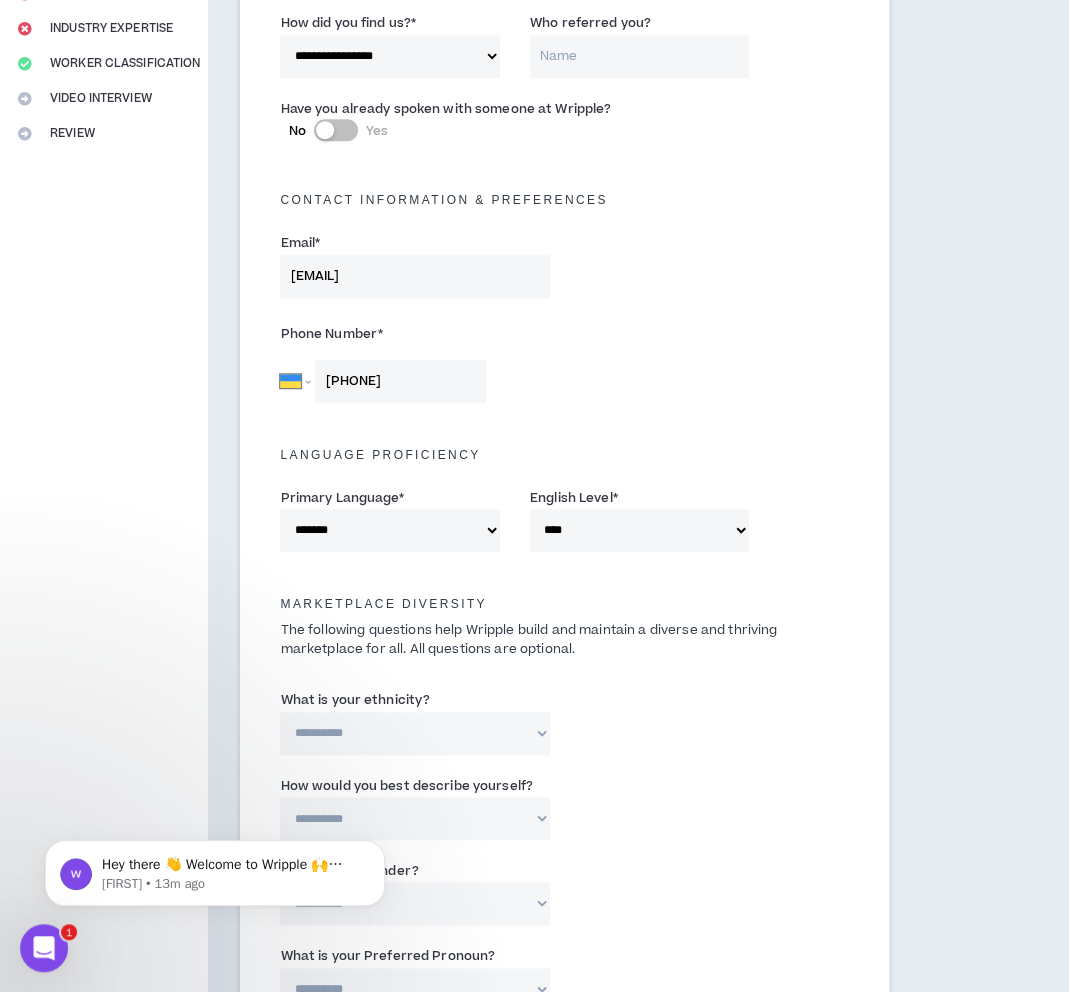 scroll, scrollTop: 552, scrollLeft: 0, axis: vertical 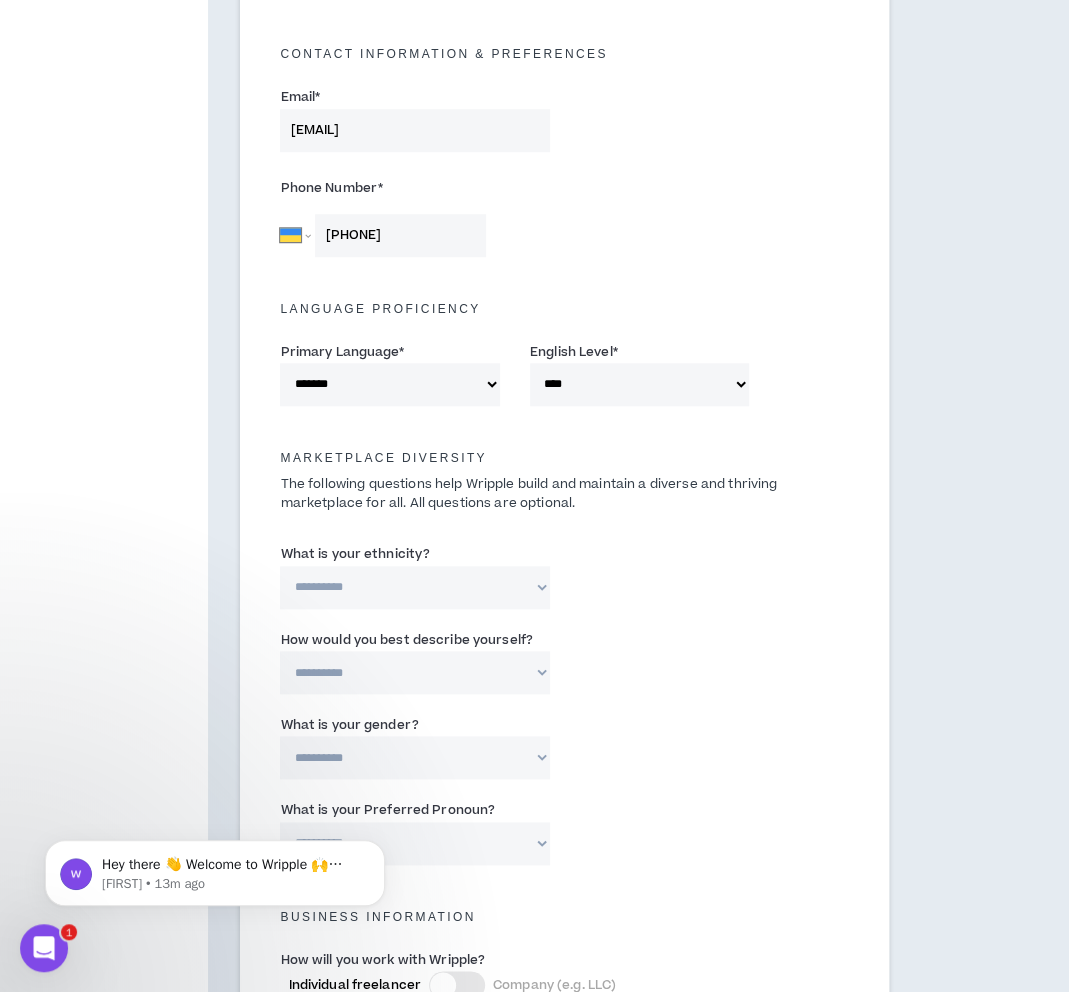 type on "1" 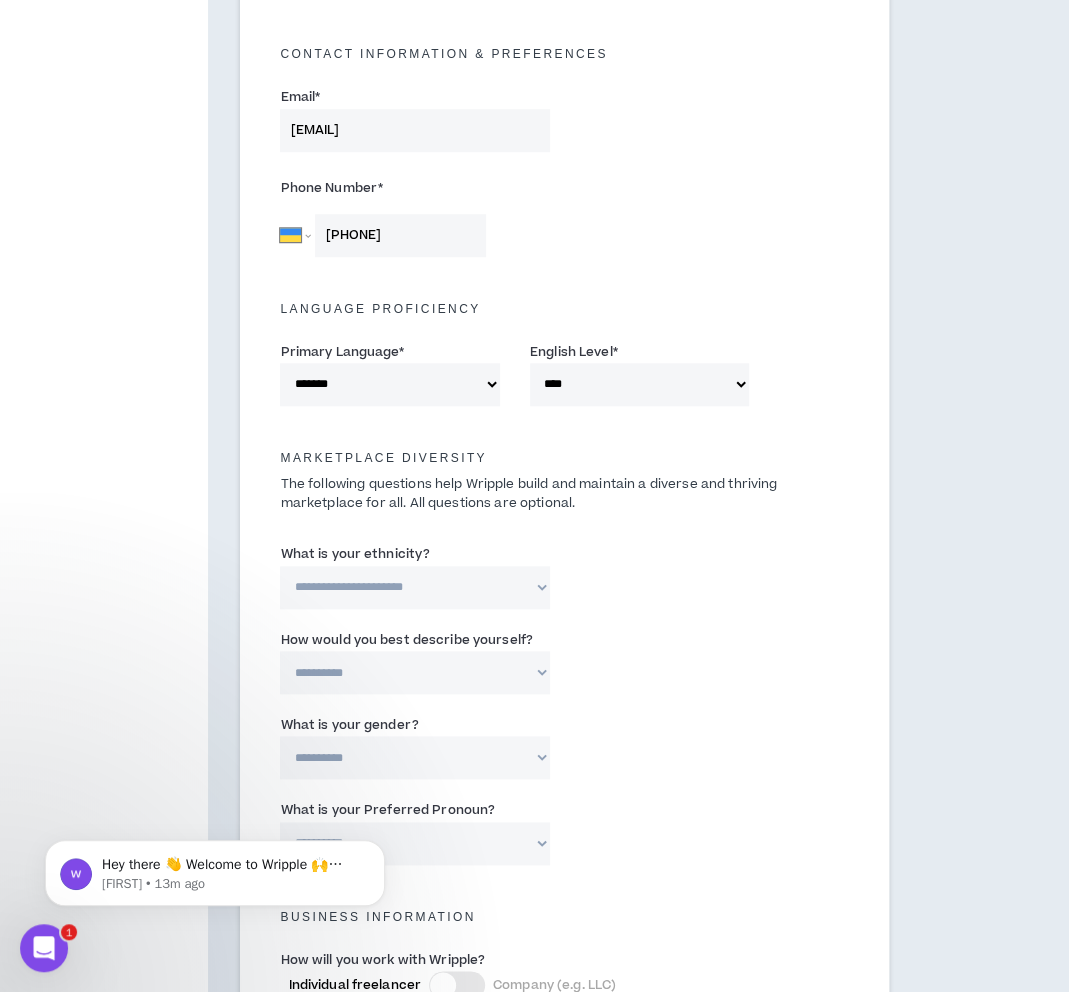 click on "**********" at bounding box center [414, 587] 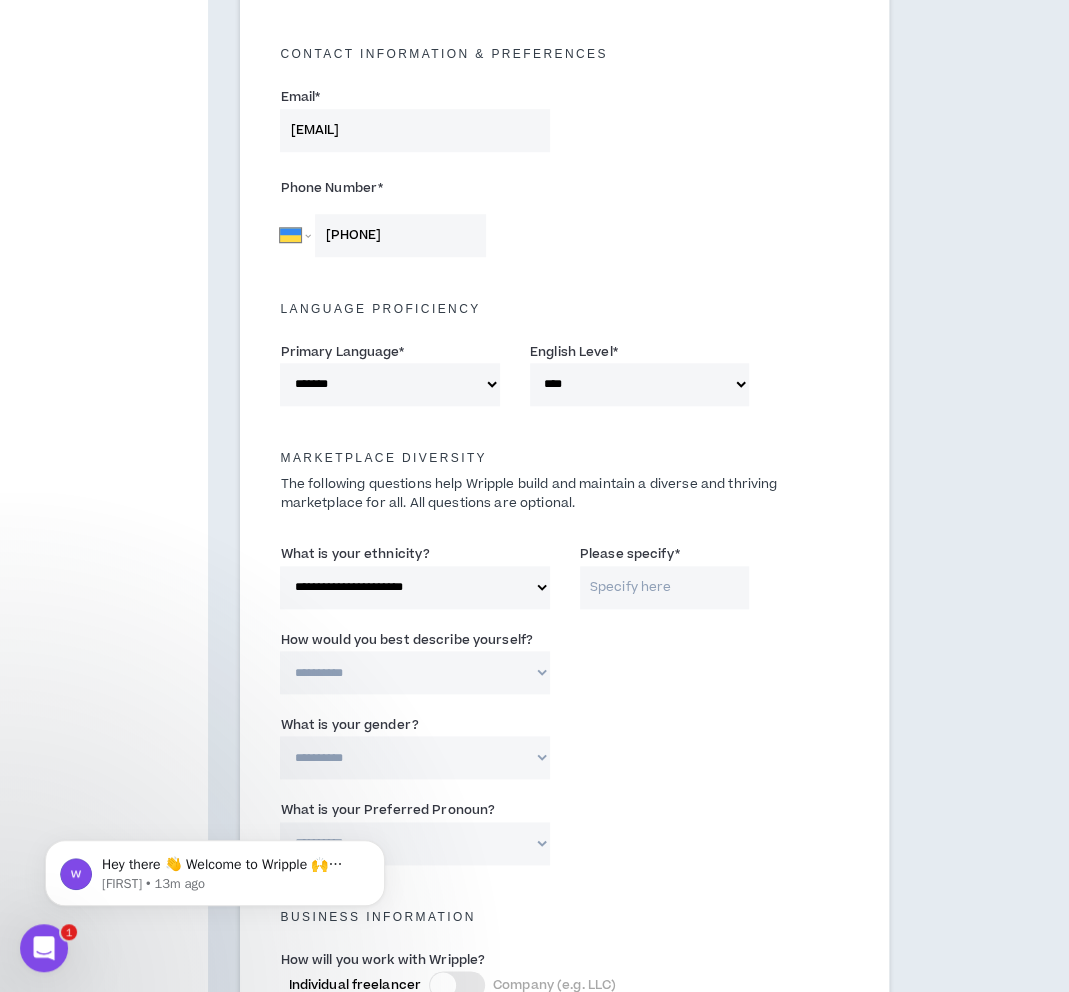 click on "Please specify  *" at bounding box center [665, 587] 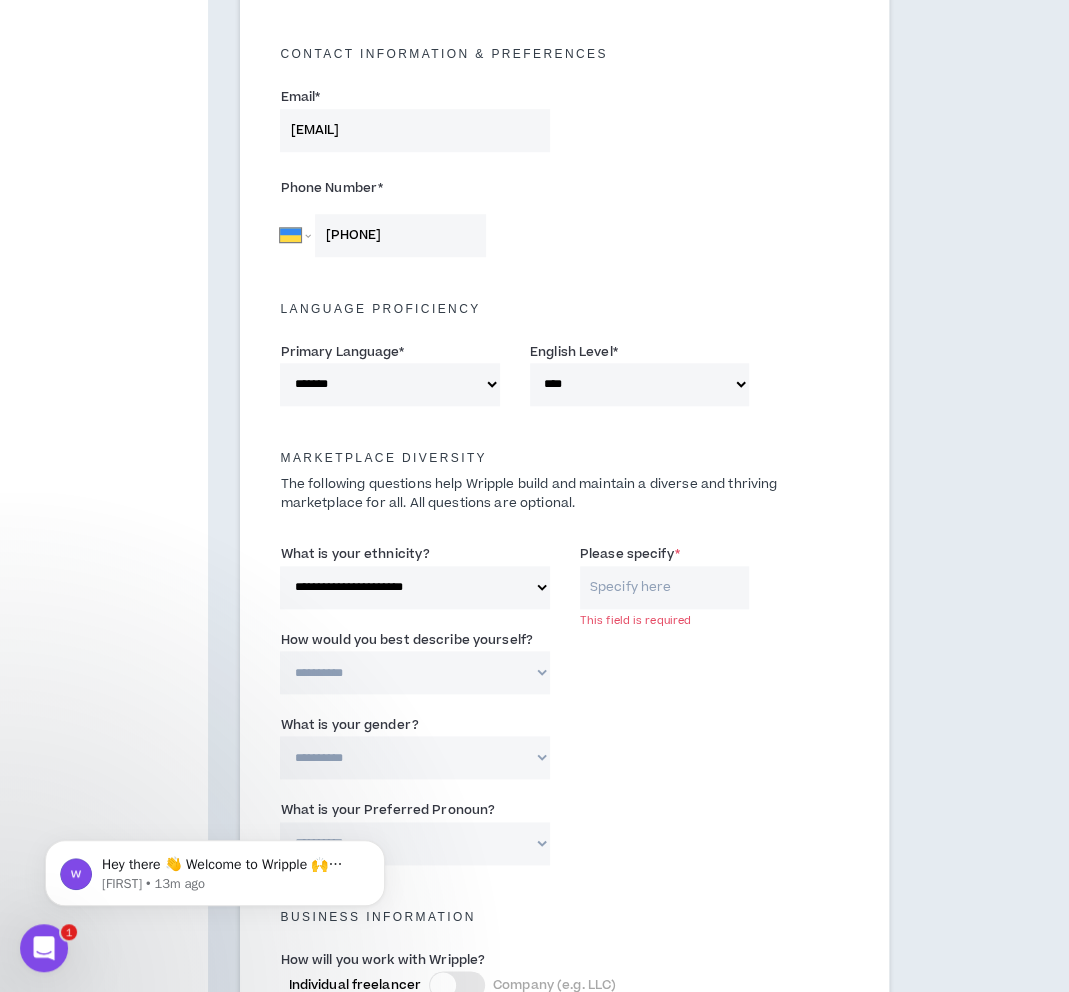 click on "**********" at bounding box center (414, 672) 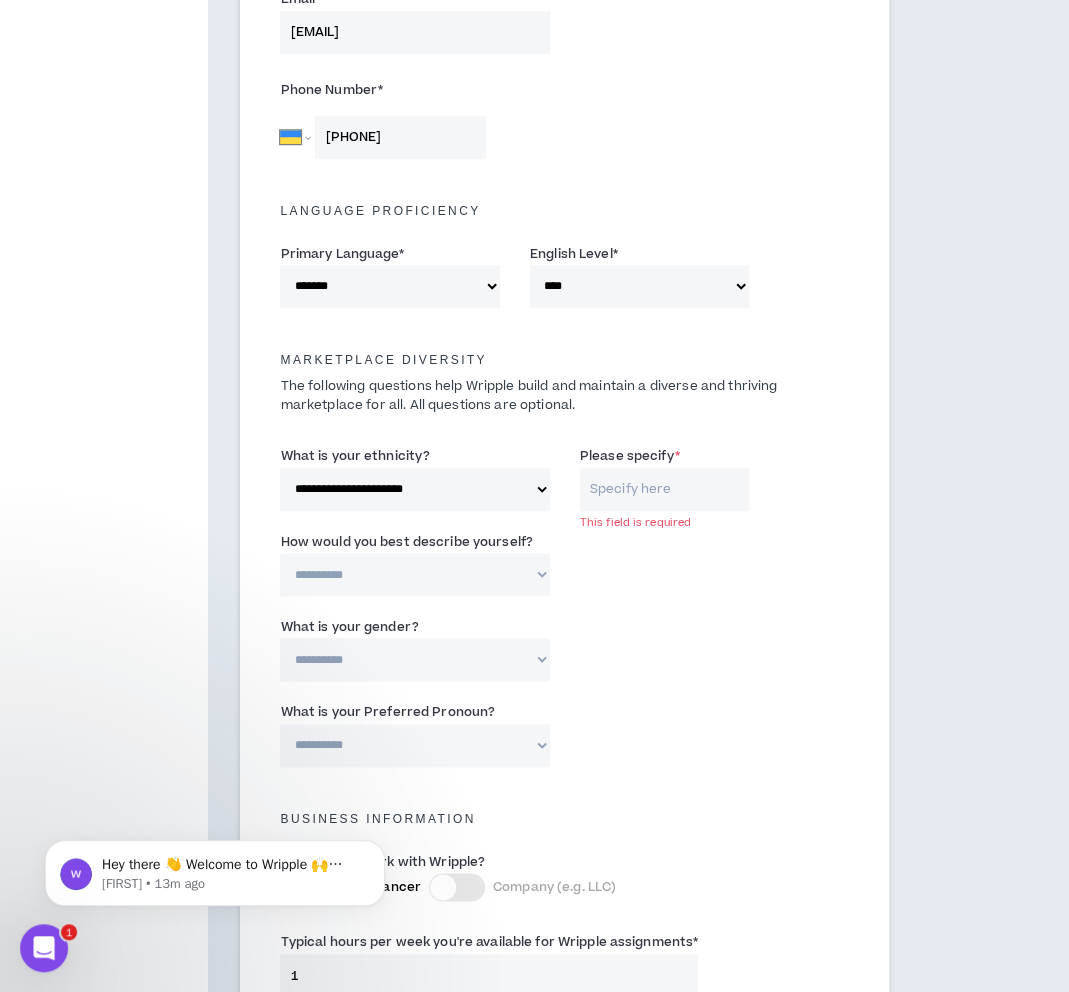 scroll, scrollTop: 652, scrollLeft: 0, axis: vertical 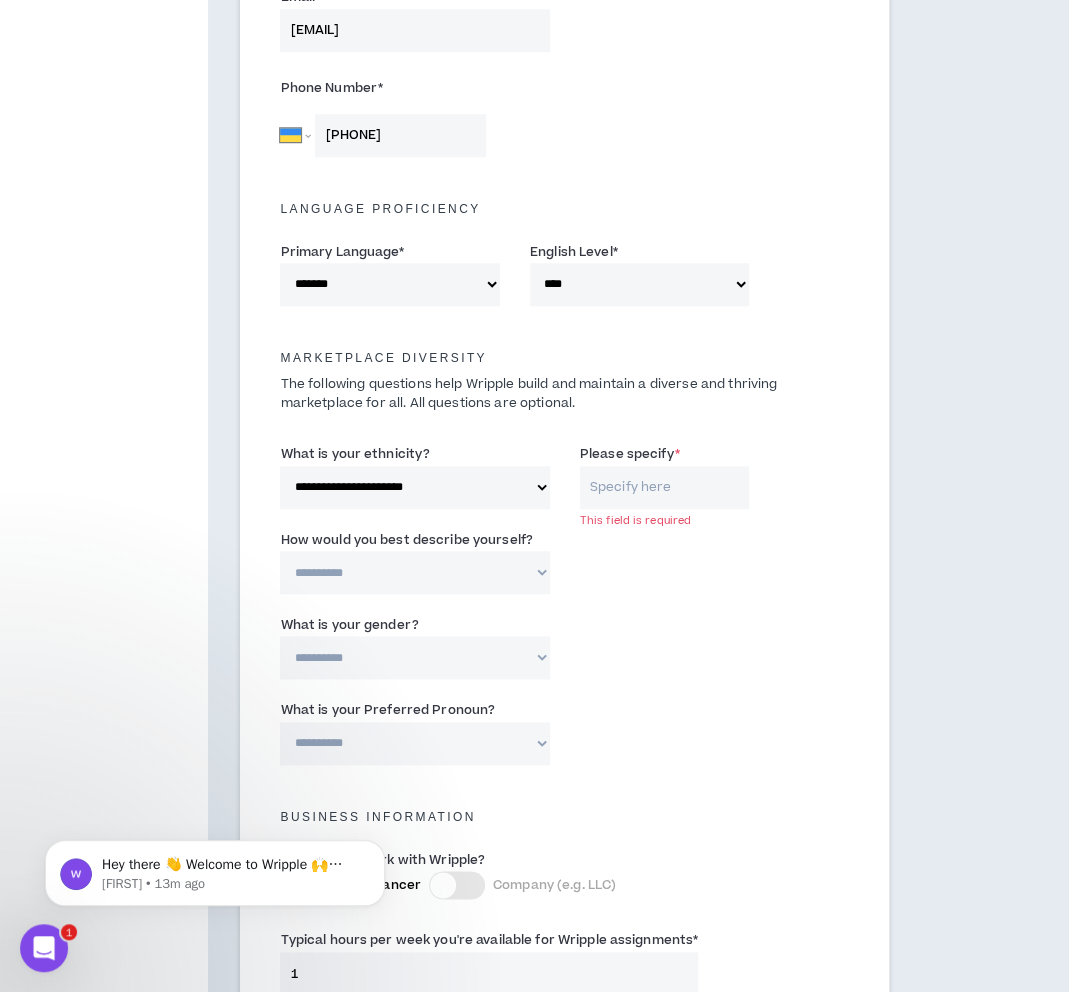 click on "**********" at bounding box center [414, 657] 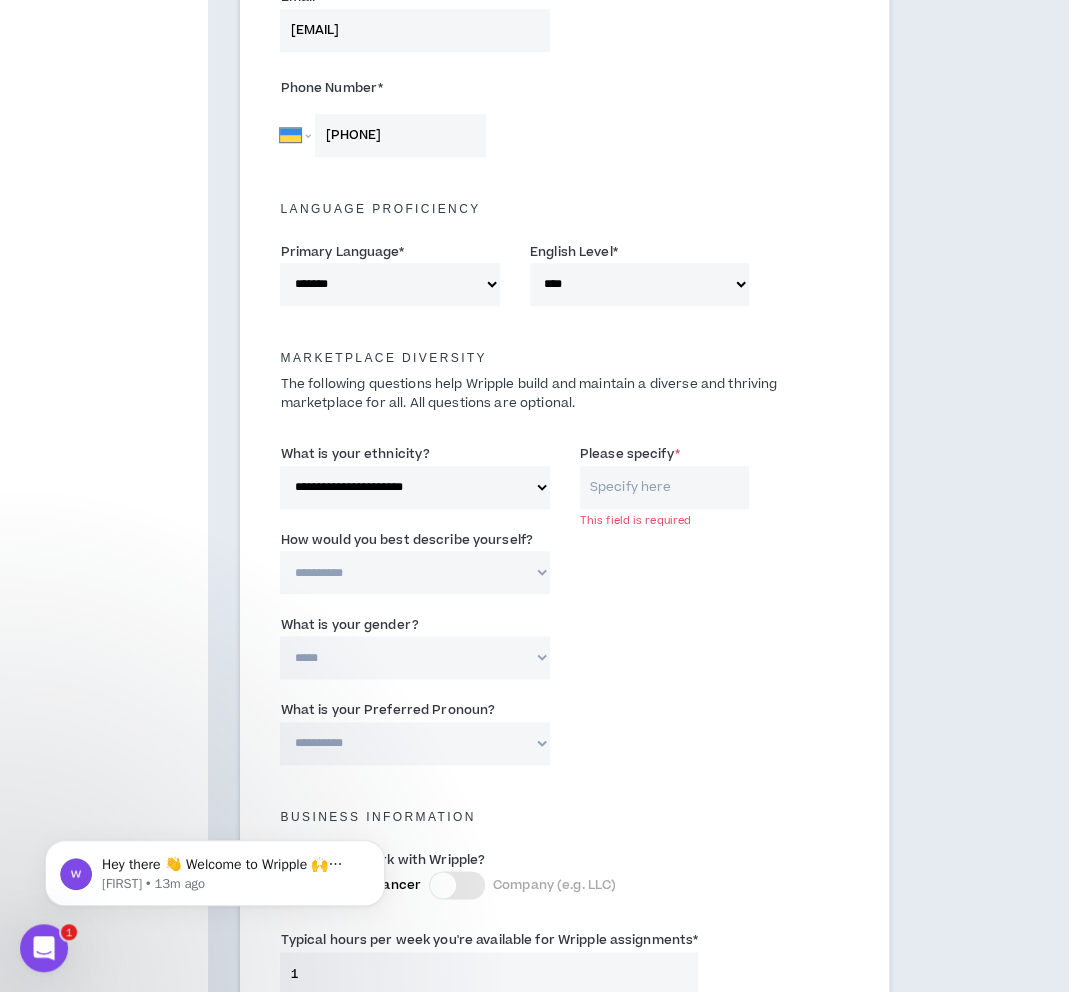 click on "**********" at bounding box center [414, 657] 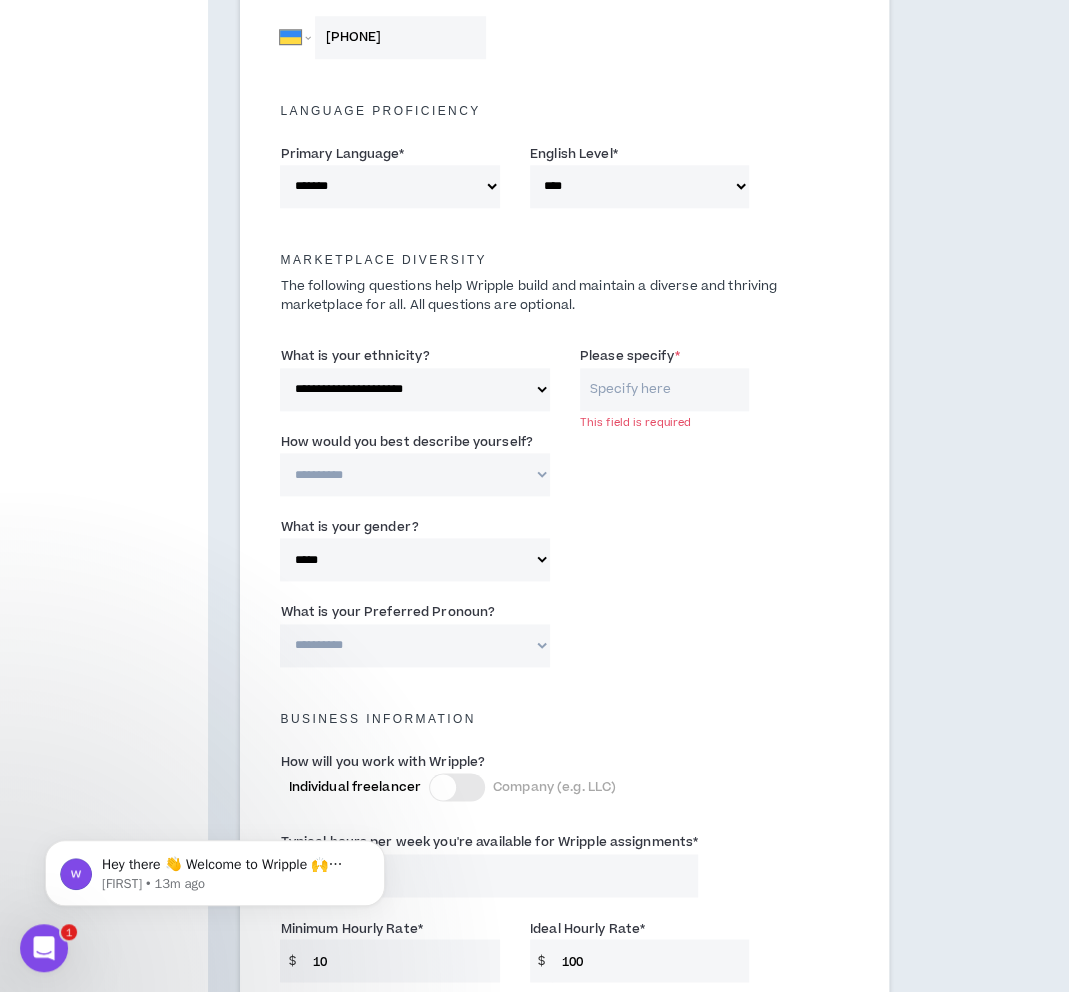 scroll, scrollTop: 752, scrollLeft: 0, axis: vertical 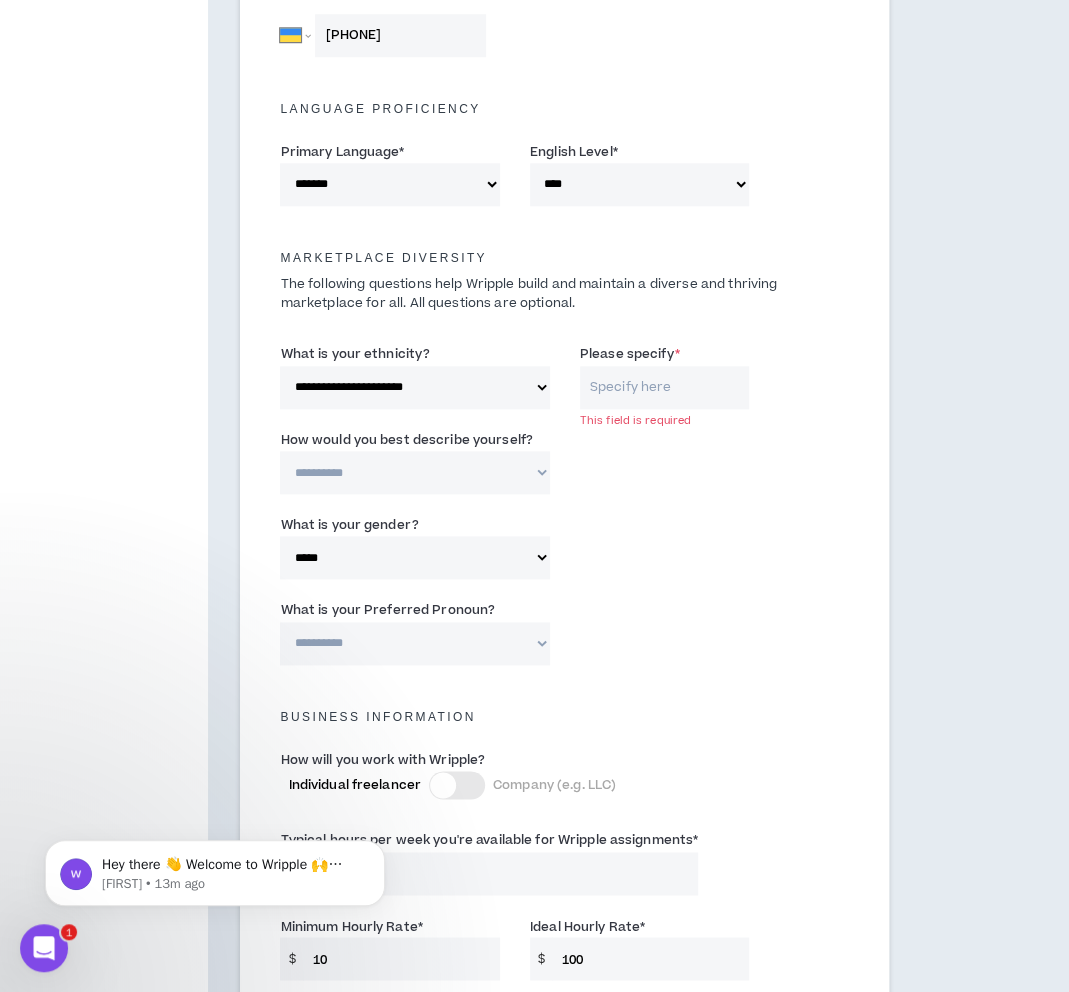 click on "**********" at bounding box center (414, 643) 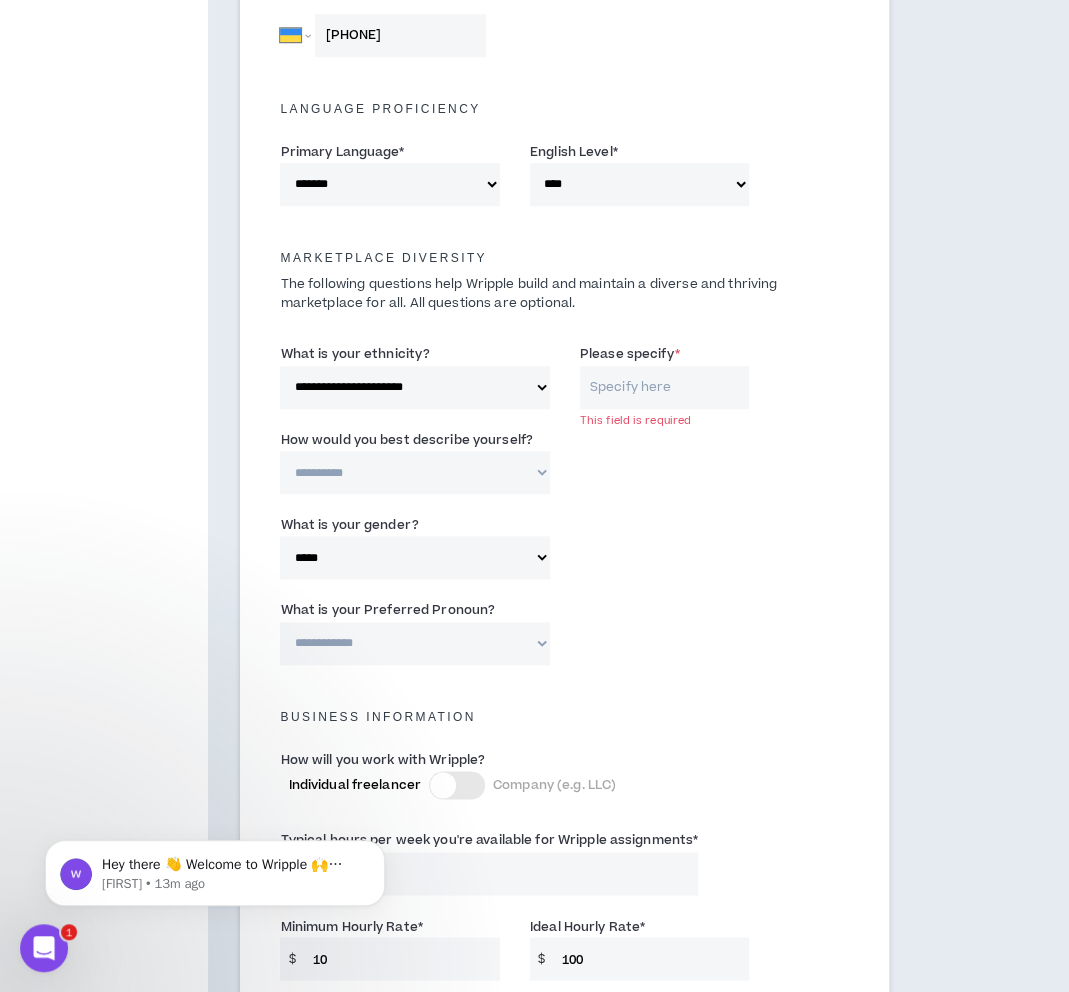 click on "**********" at bounding box center [414, 643] 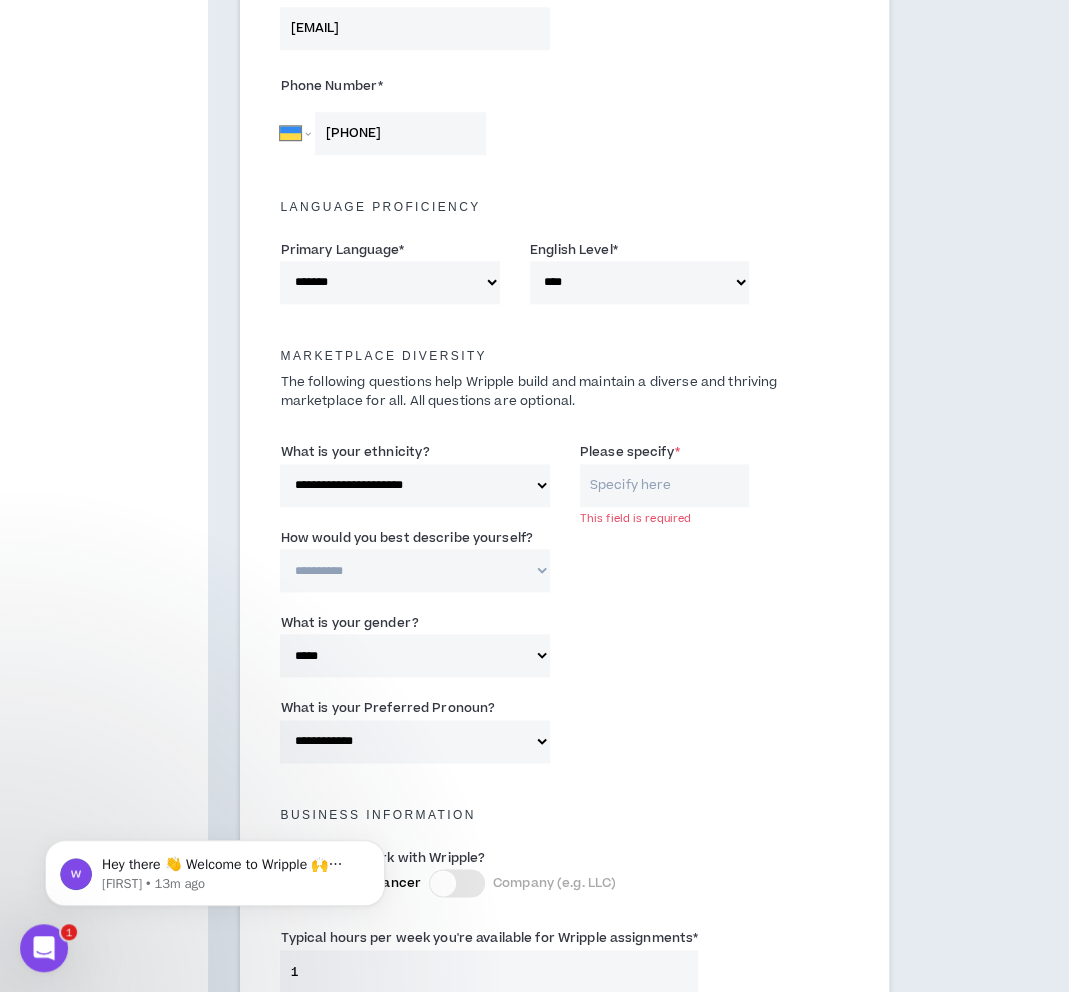 scroll, scrollTop: 652, scrollLeft: 0, axis: vertical 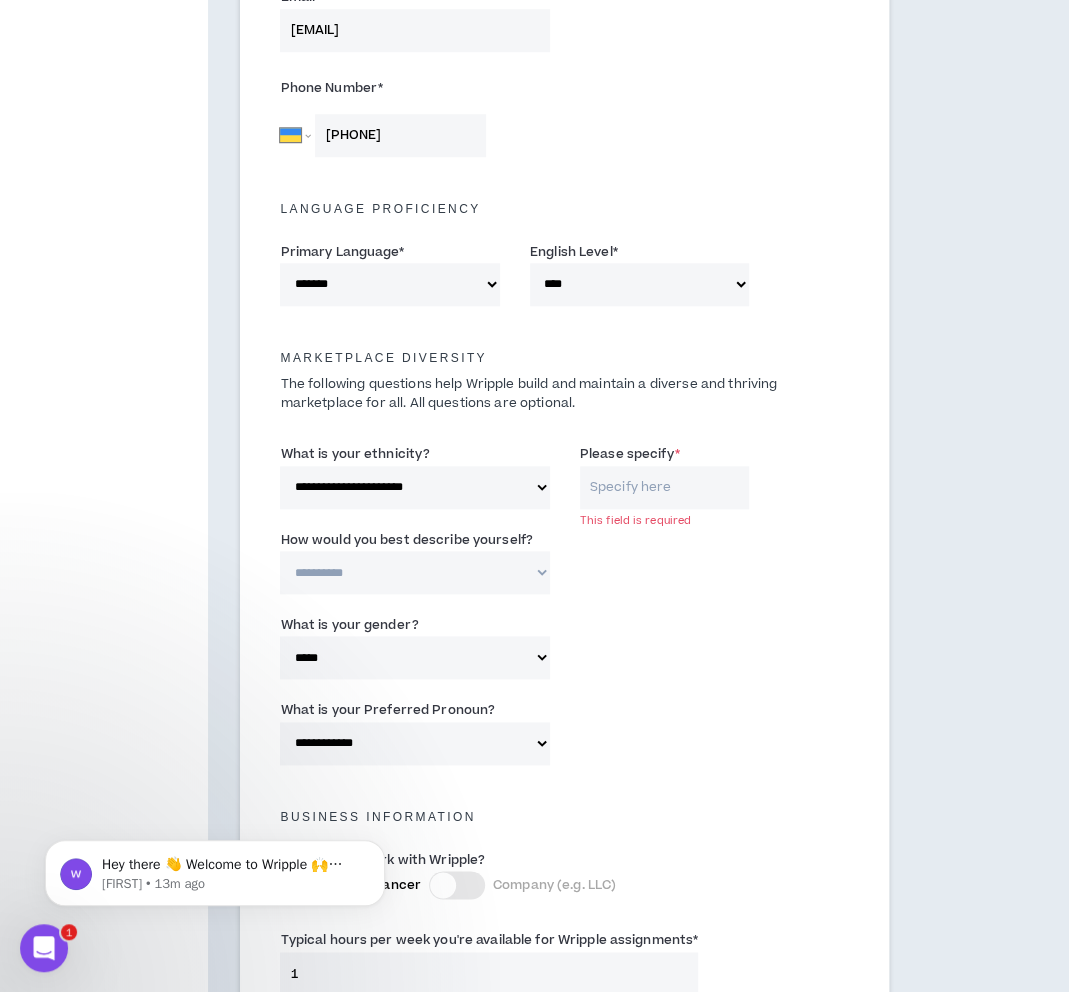 click on "**********" at bounding box center (564, 566) 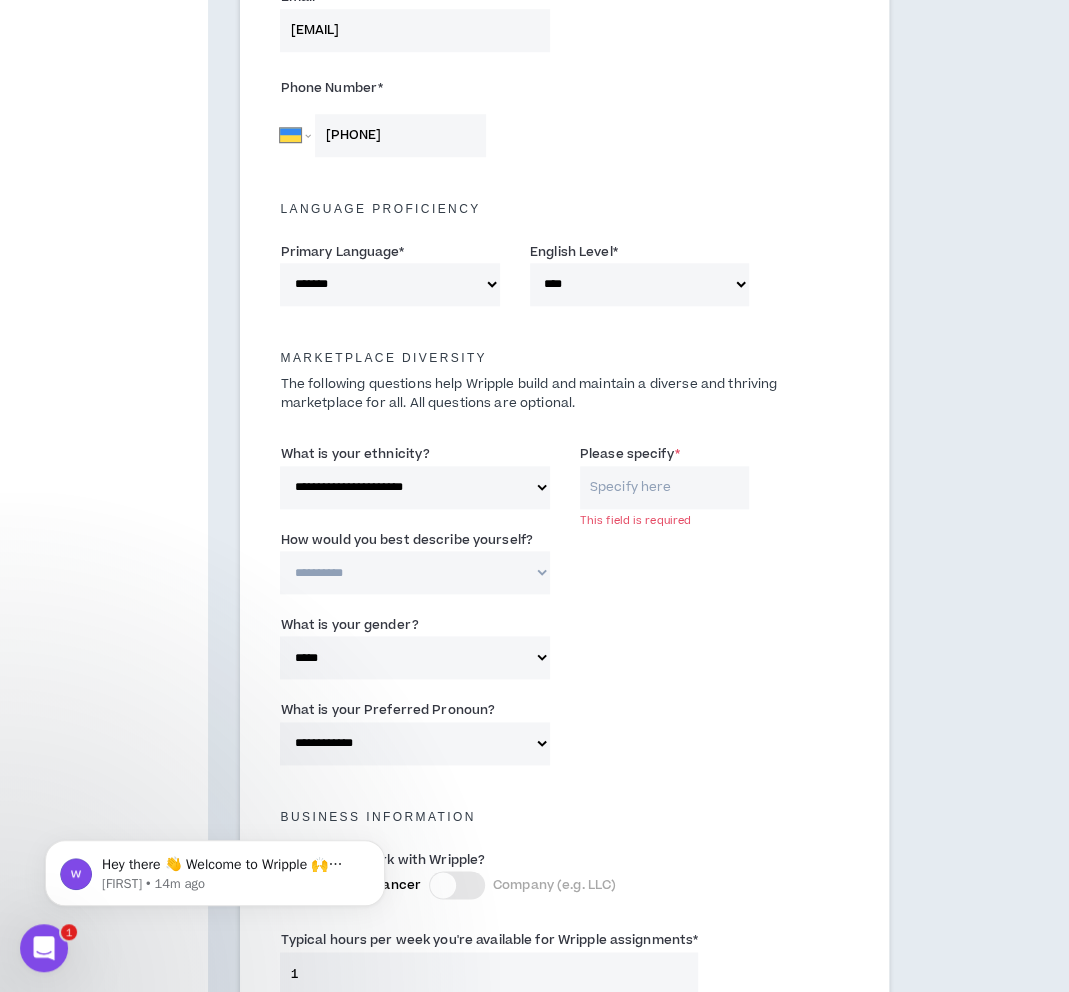 select on "**********" 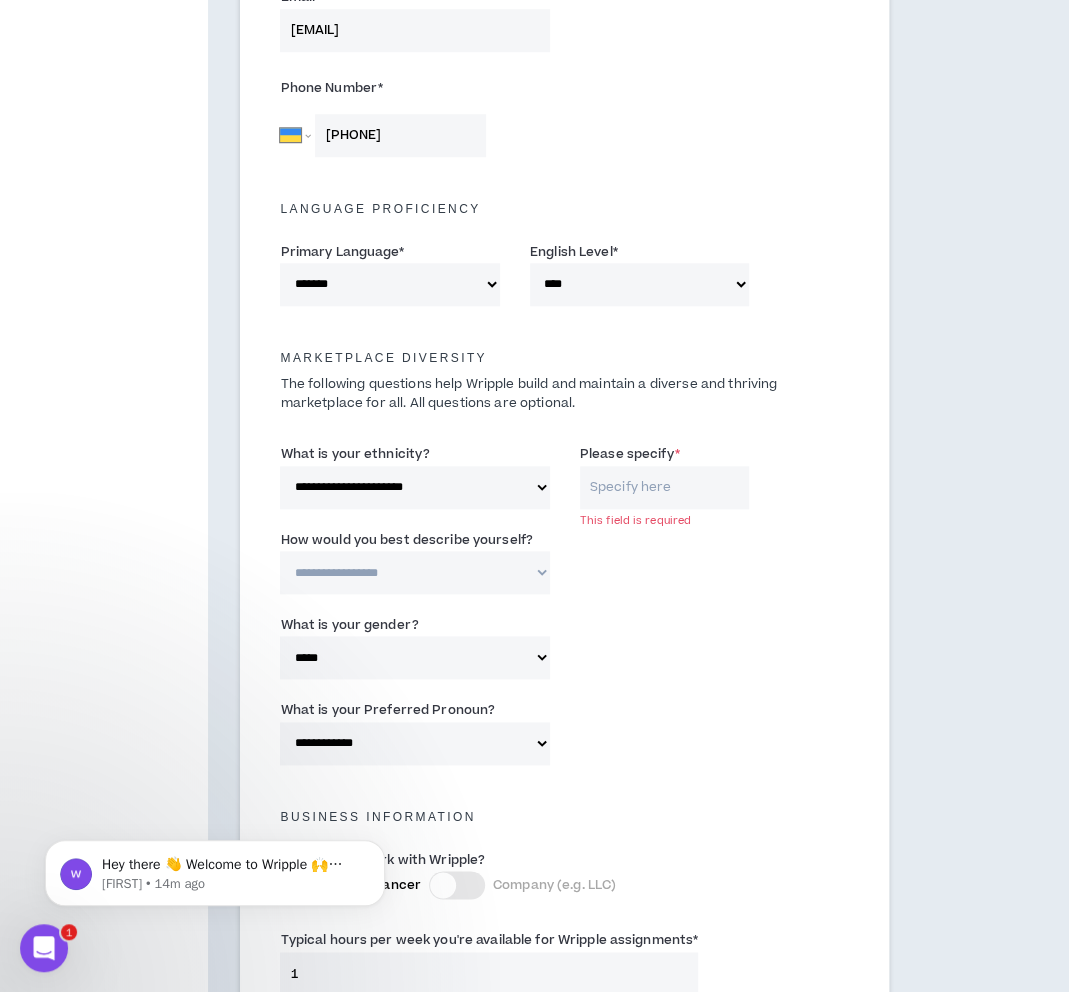 click on "**********" at bounding box center [414, 572] 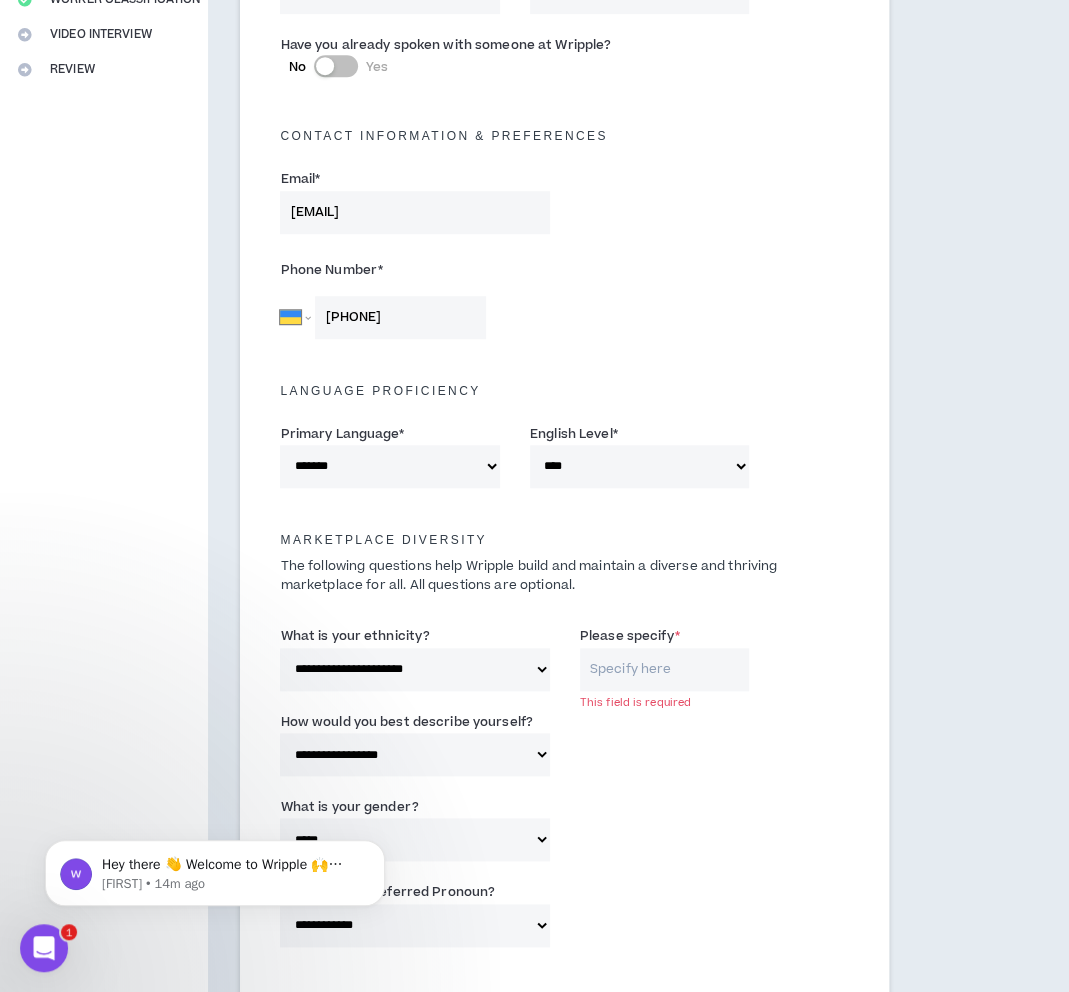 scroll, scrollTop: 452, scrollLeft: 0, axis: vertical 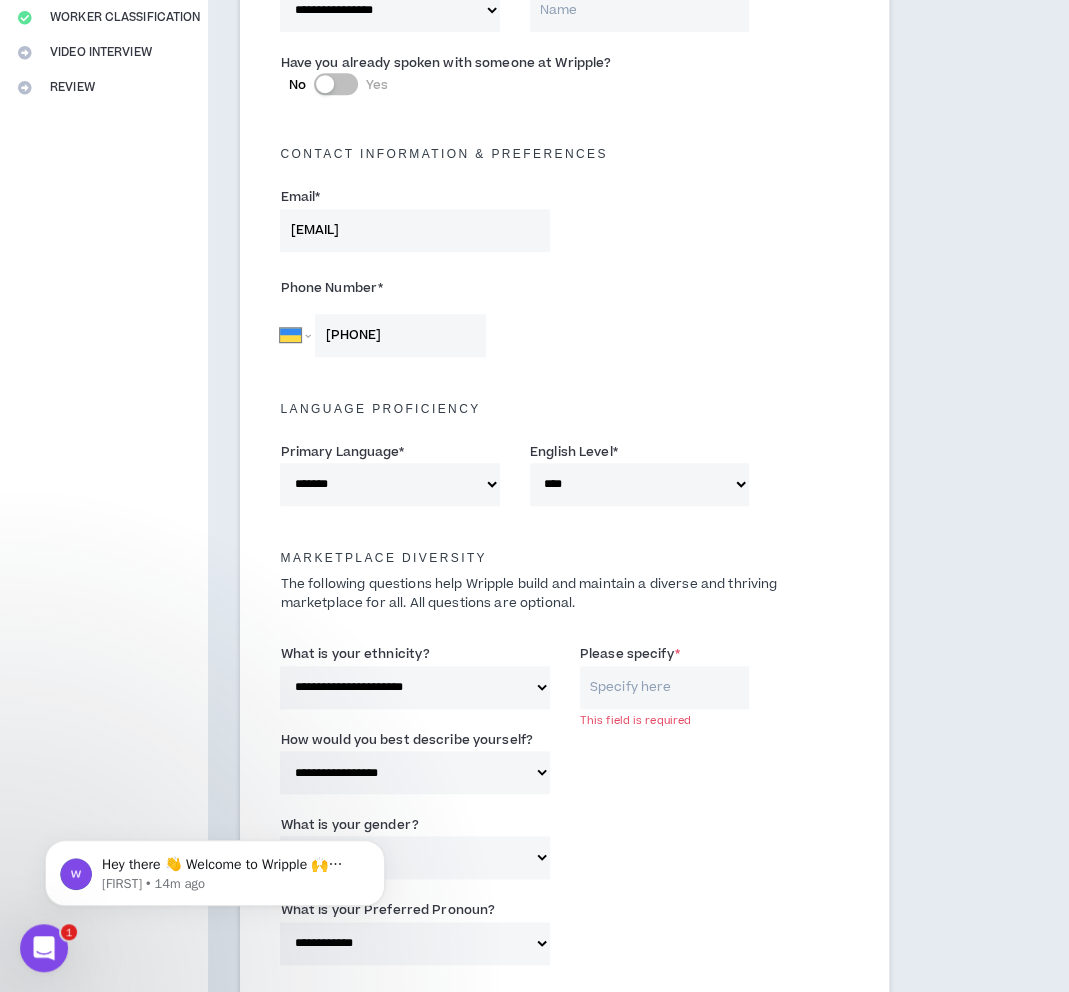 click on "**********" at bounding box center (414, 687) 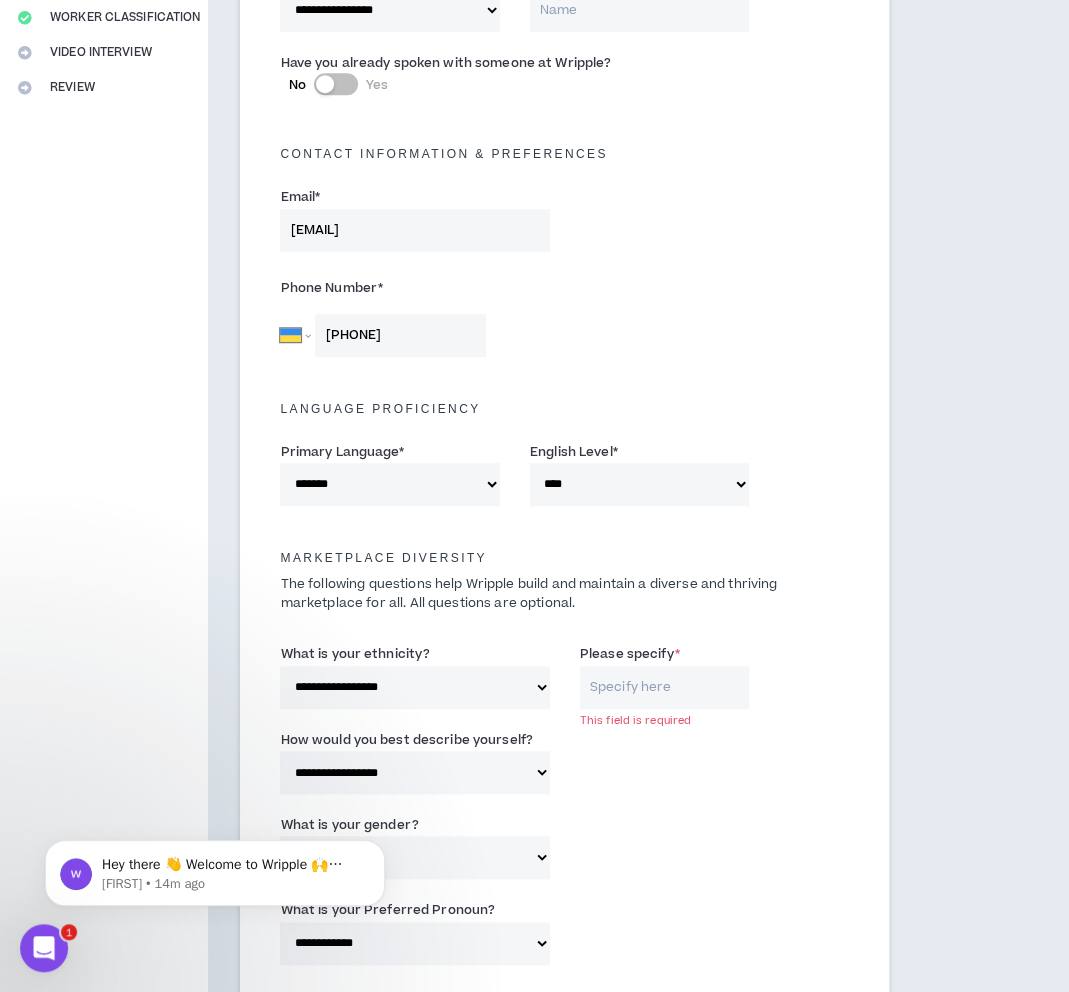 click on "**********" at bounding box center [414, 687] 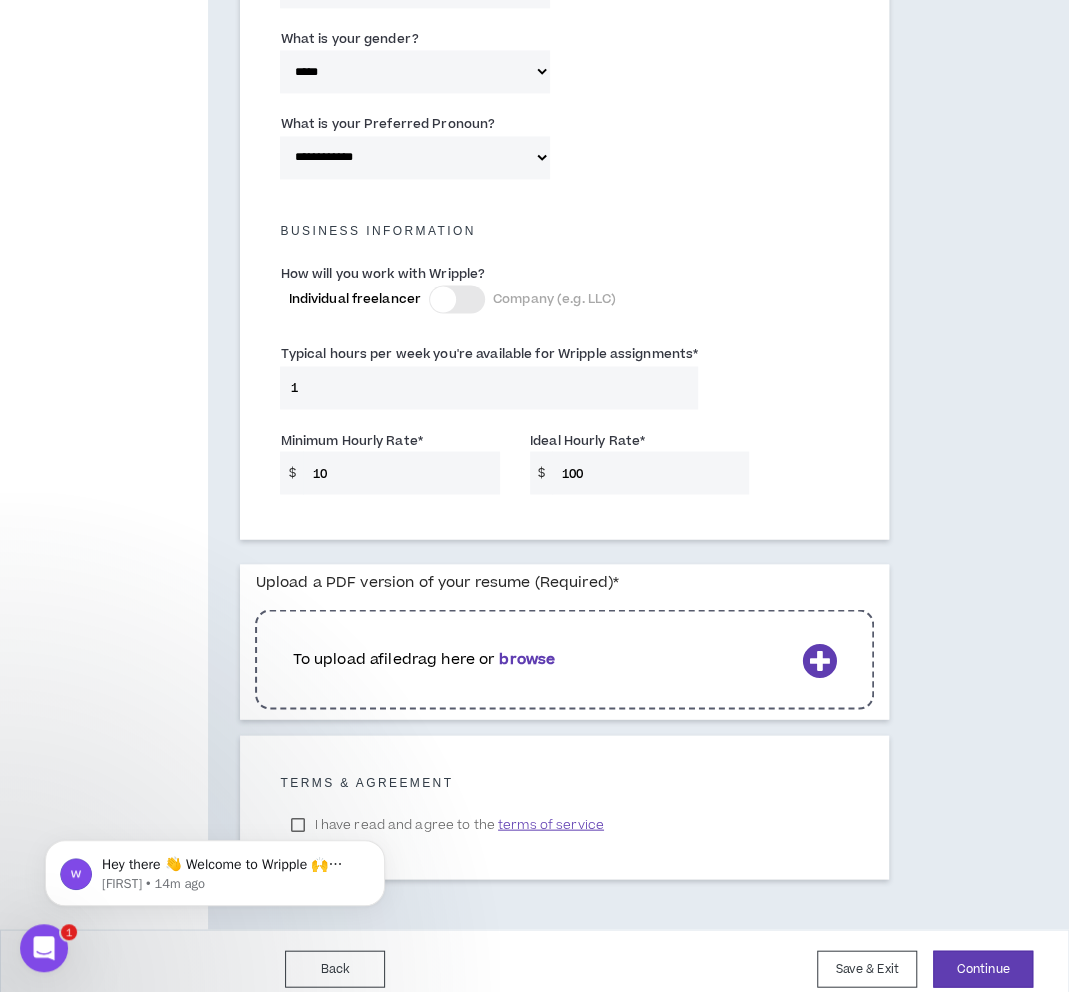 scroll, scrollTop: 1252, scrollLeft: 0, axis: vertical 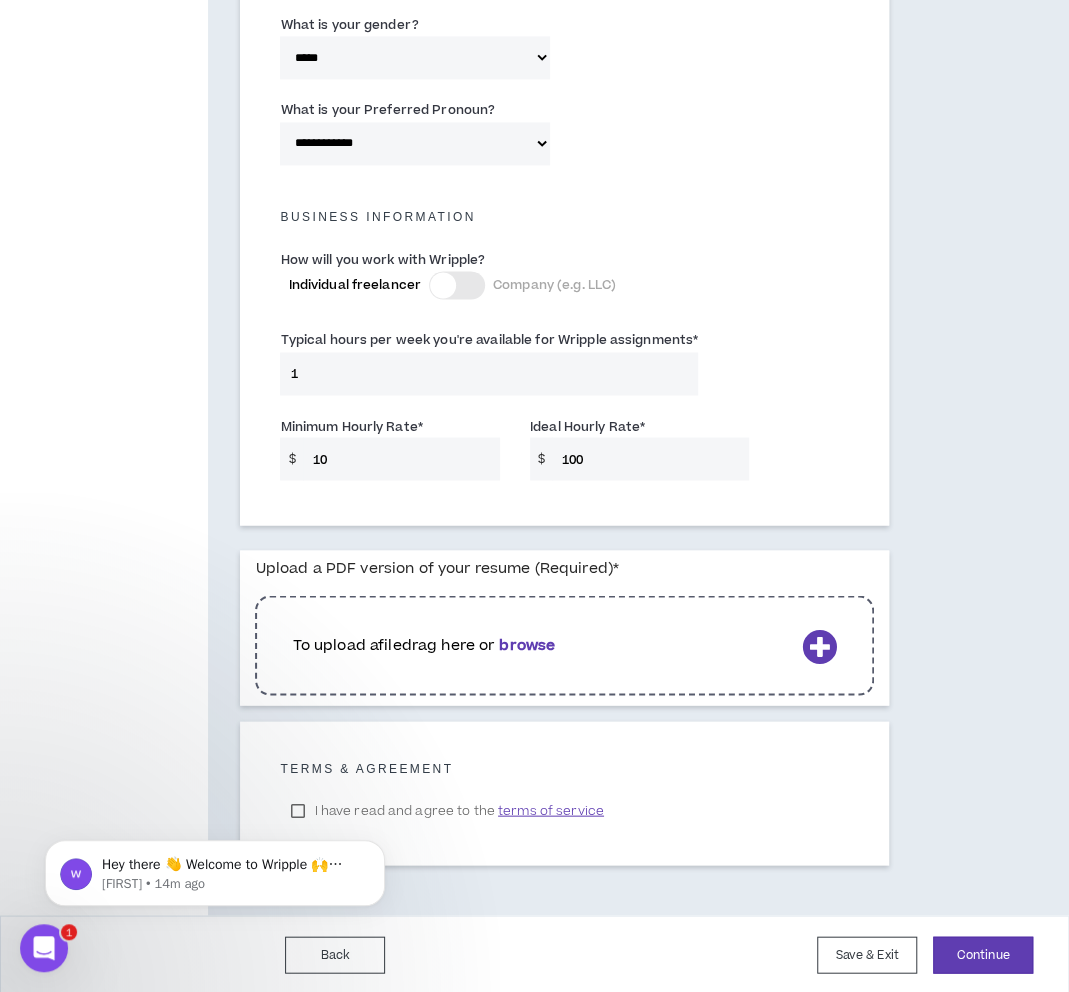 click on "Hey there 👋 Welcome to Wripple 🙌 Take a look around! If you have any questions, just reply to this message. [FIRST] [LAST] • 14m ago" at bounding box center [215, 868] 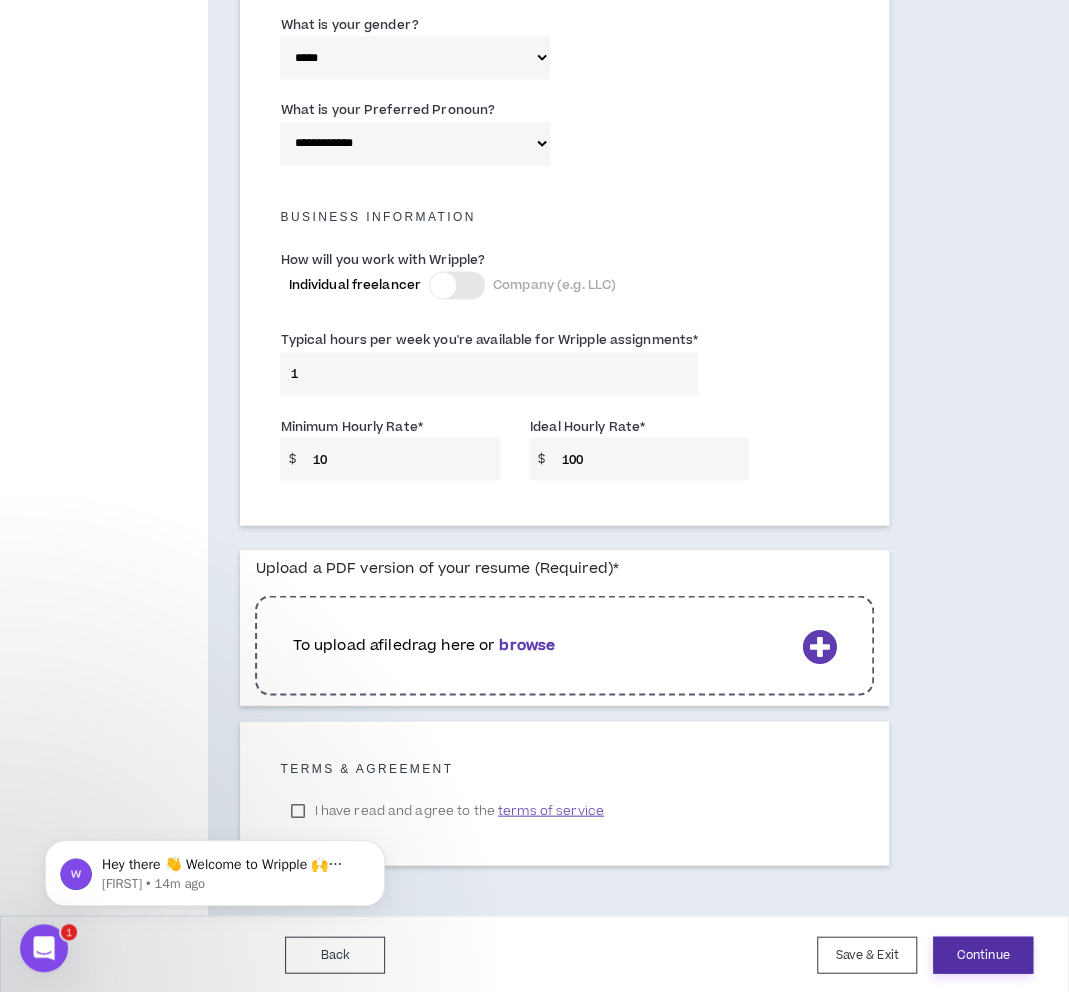 click on "Continue" at bounding box center (983, 954) 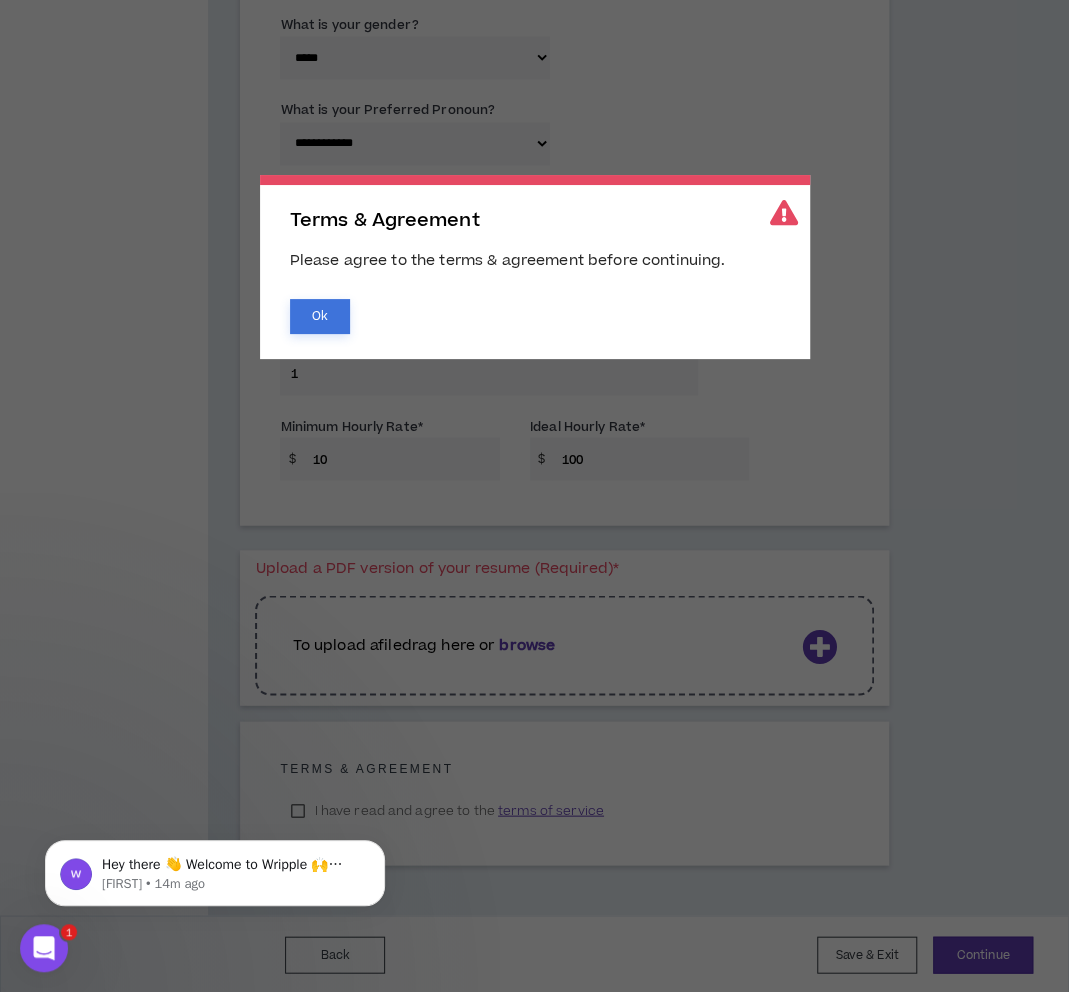 click on "Ok" at bounding box center [320, 316] 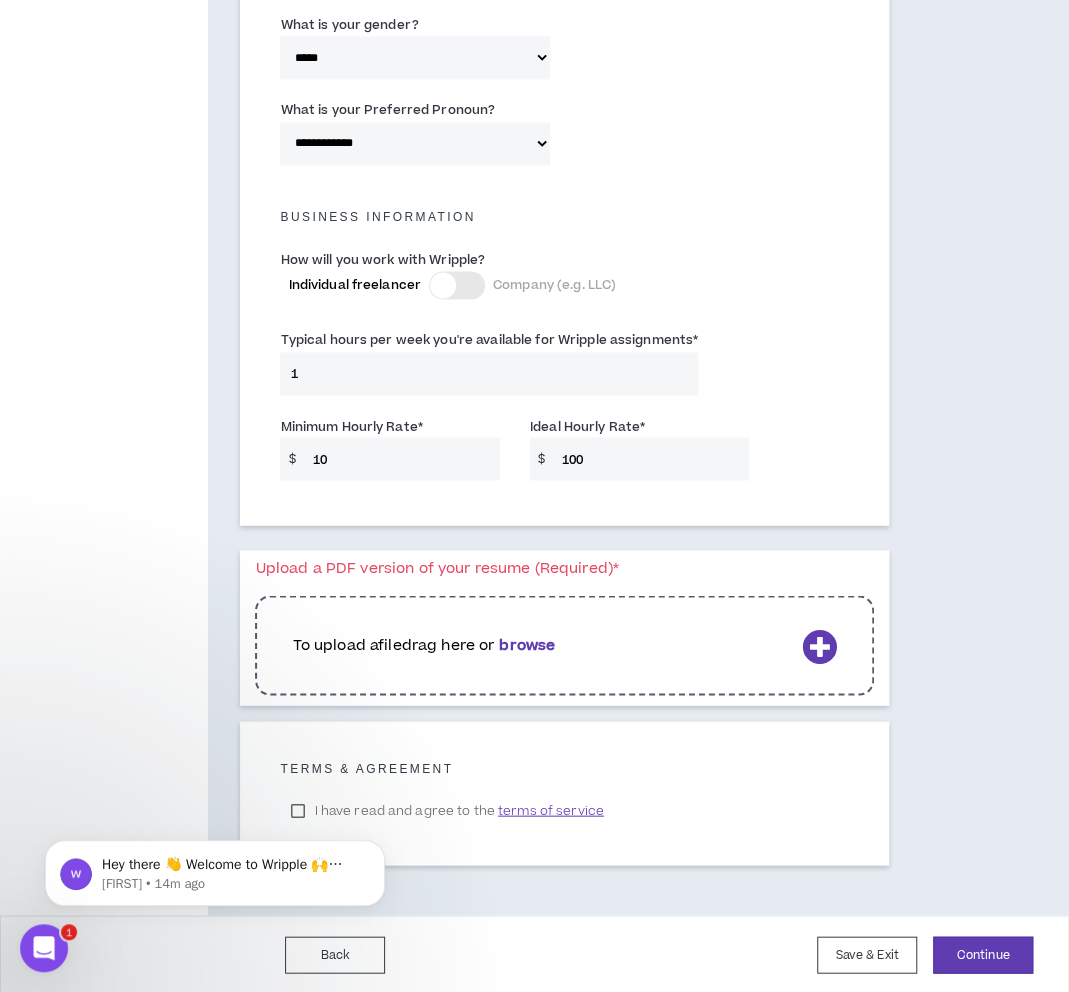click on "Hey there 👋 Welcome to Wripple 🙌 Take a look around! If you have any questions, just reply to this message. [FIRST] [LAST] • 14m ago" at bounding box center [215, 868] 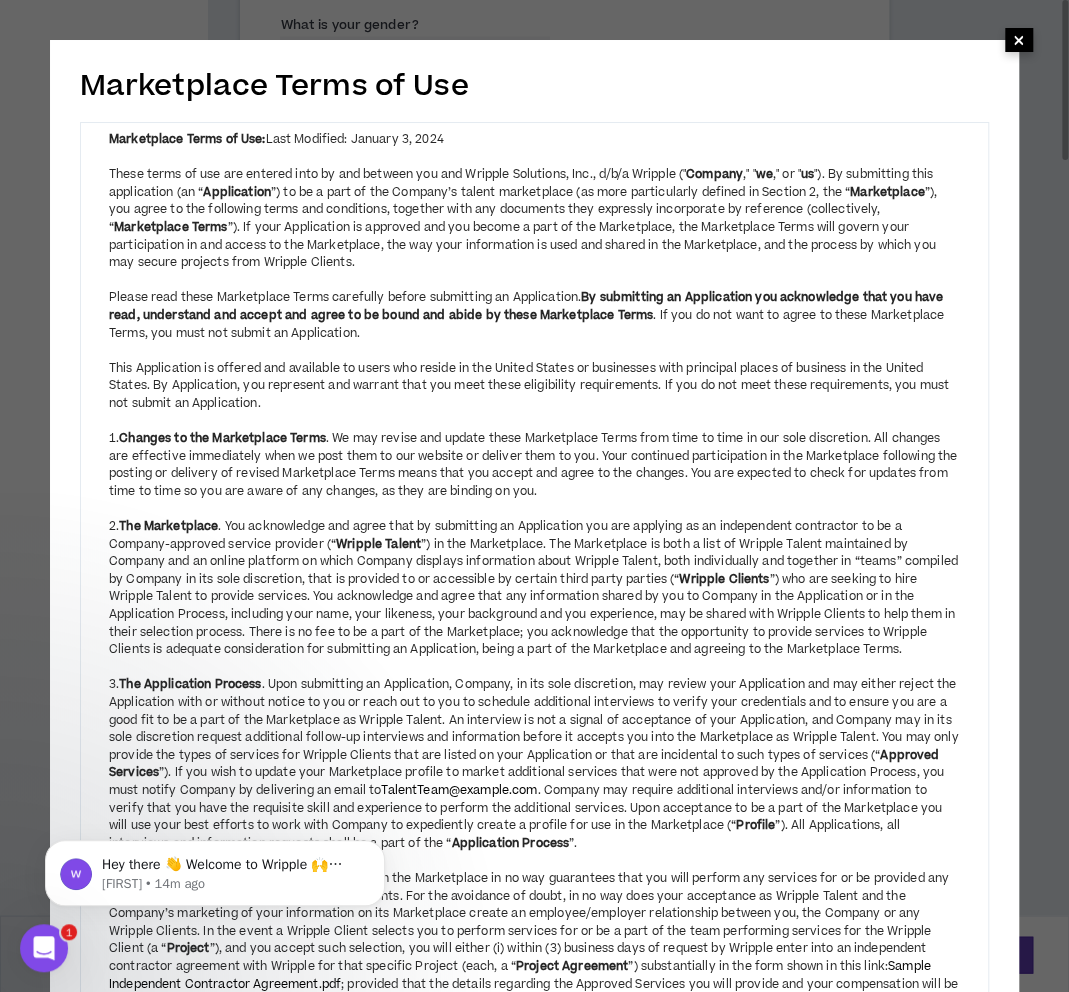 click on "×" at bounding box center (1019, 40) 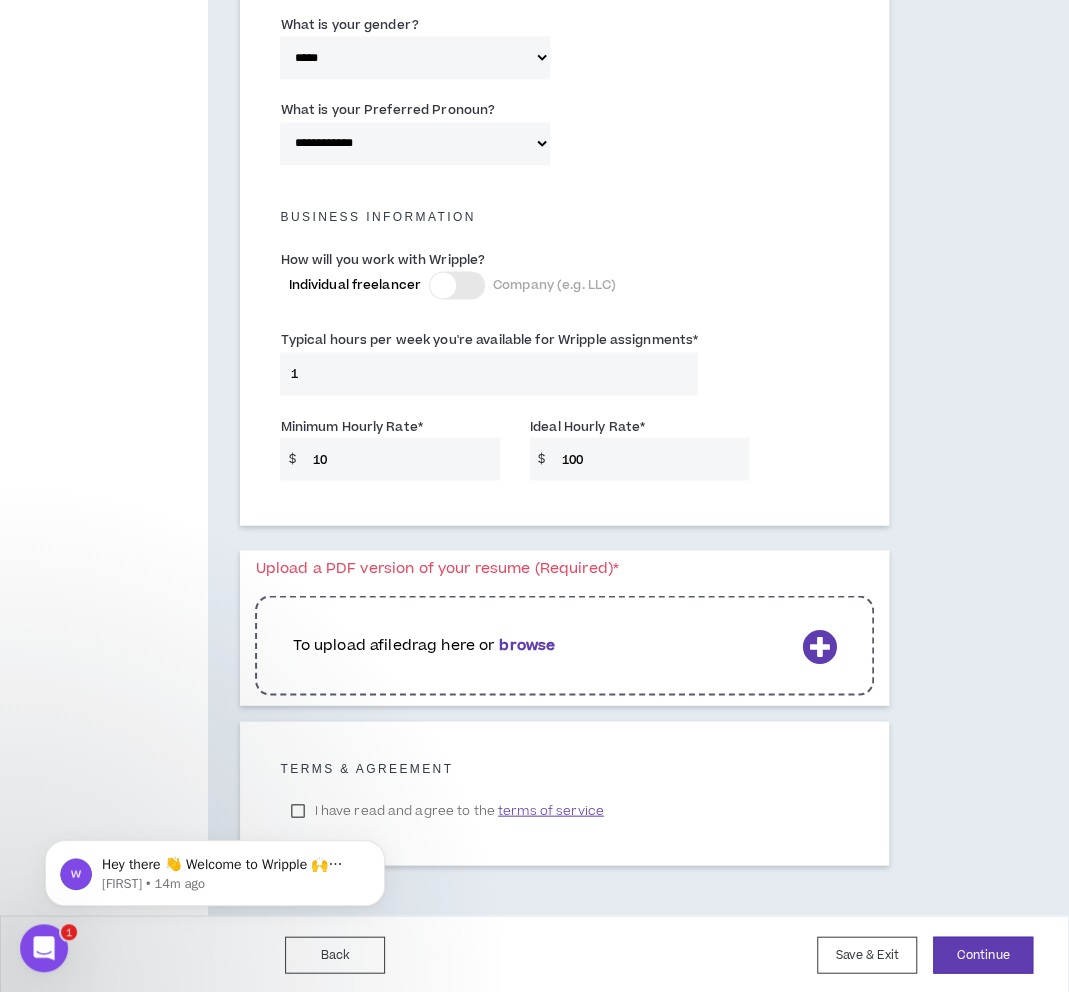 click on "Hey there 👋 Welcome to Wripple 🙌 Take a look around! If you have any questions, just reply to this message. [FIRST] [LAST] • 14m ago" at bounding box center [215, 868] 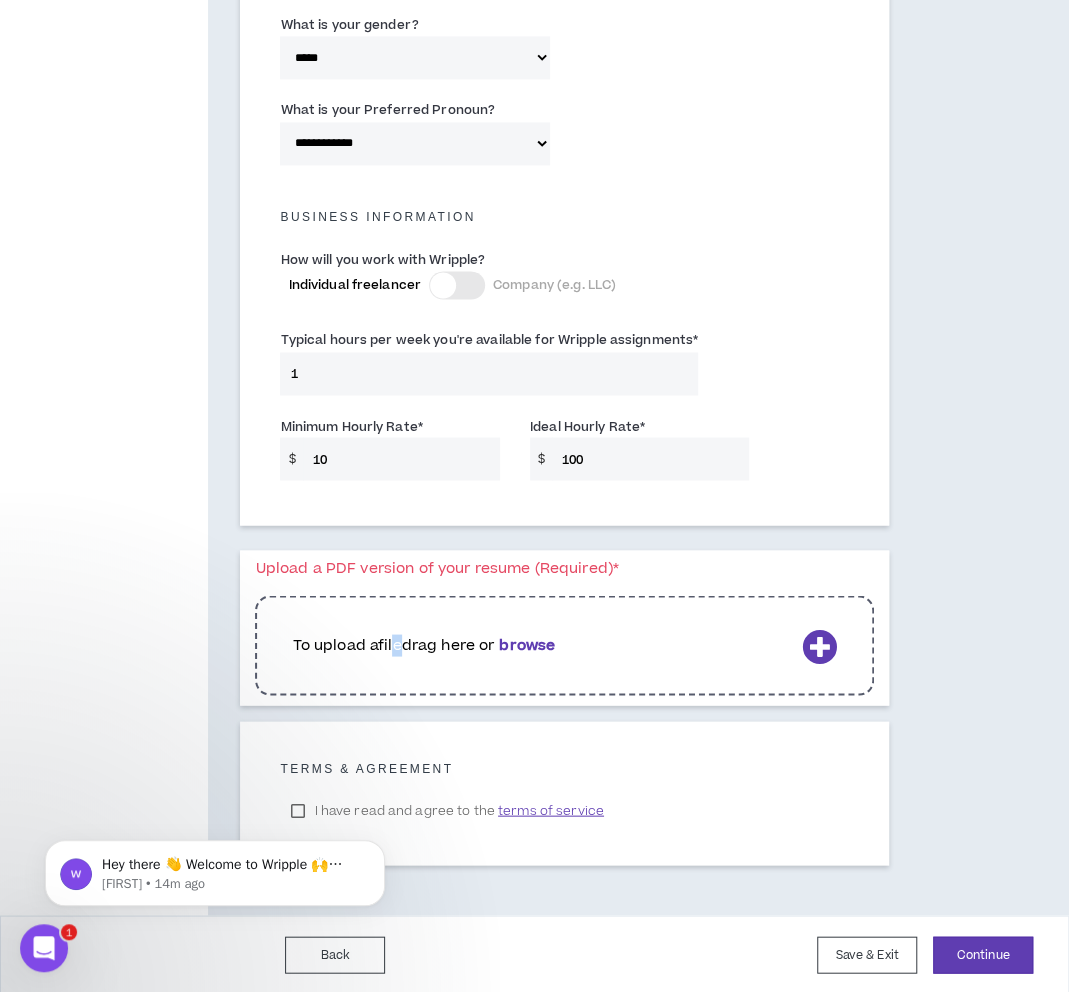click on "To upload a  file  drag here or browse" at bounding box center [543, 645] 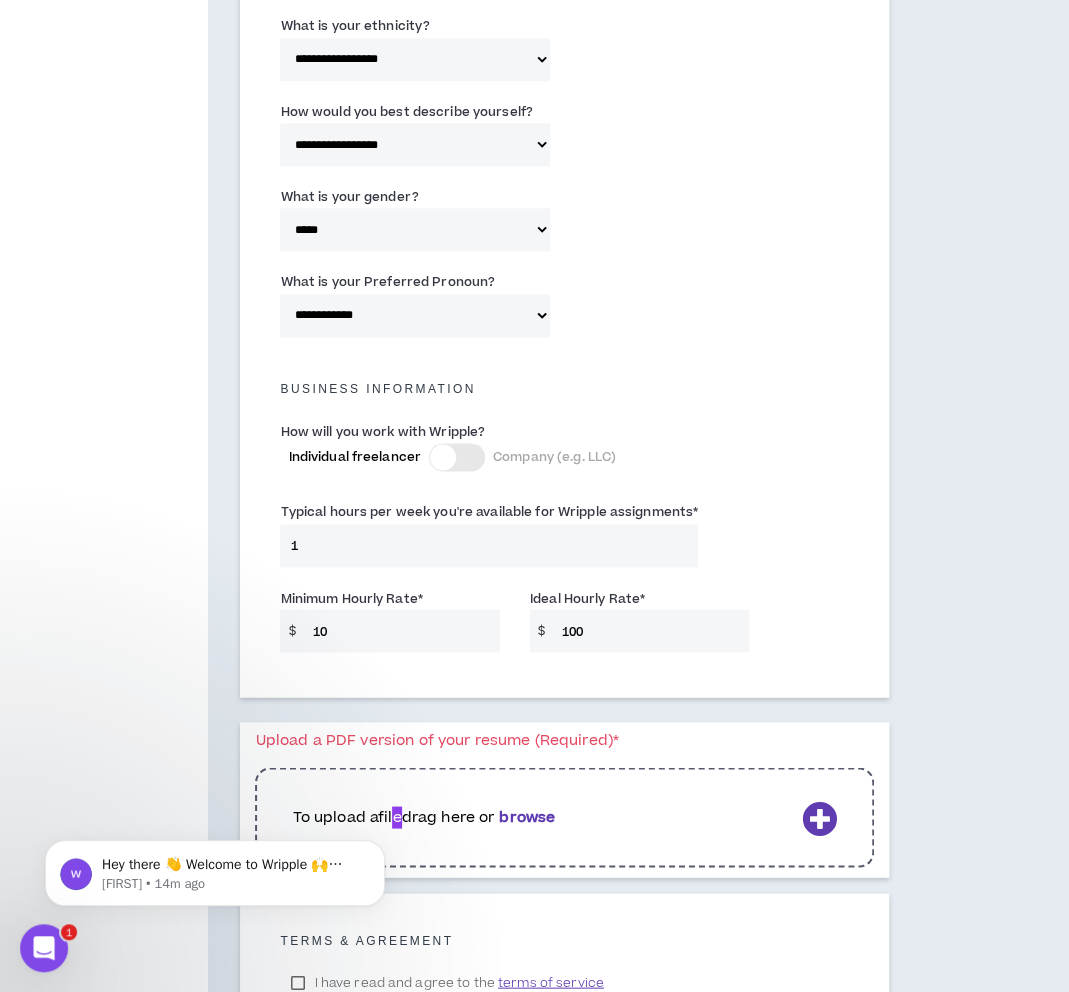 scroll, scrollTop: 952, scrollLeft: 0, axis: vertical 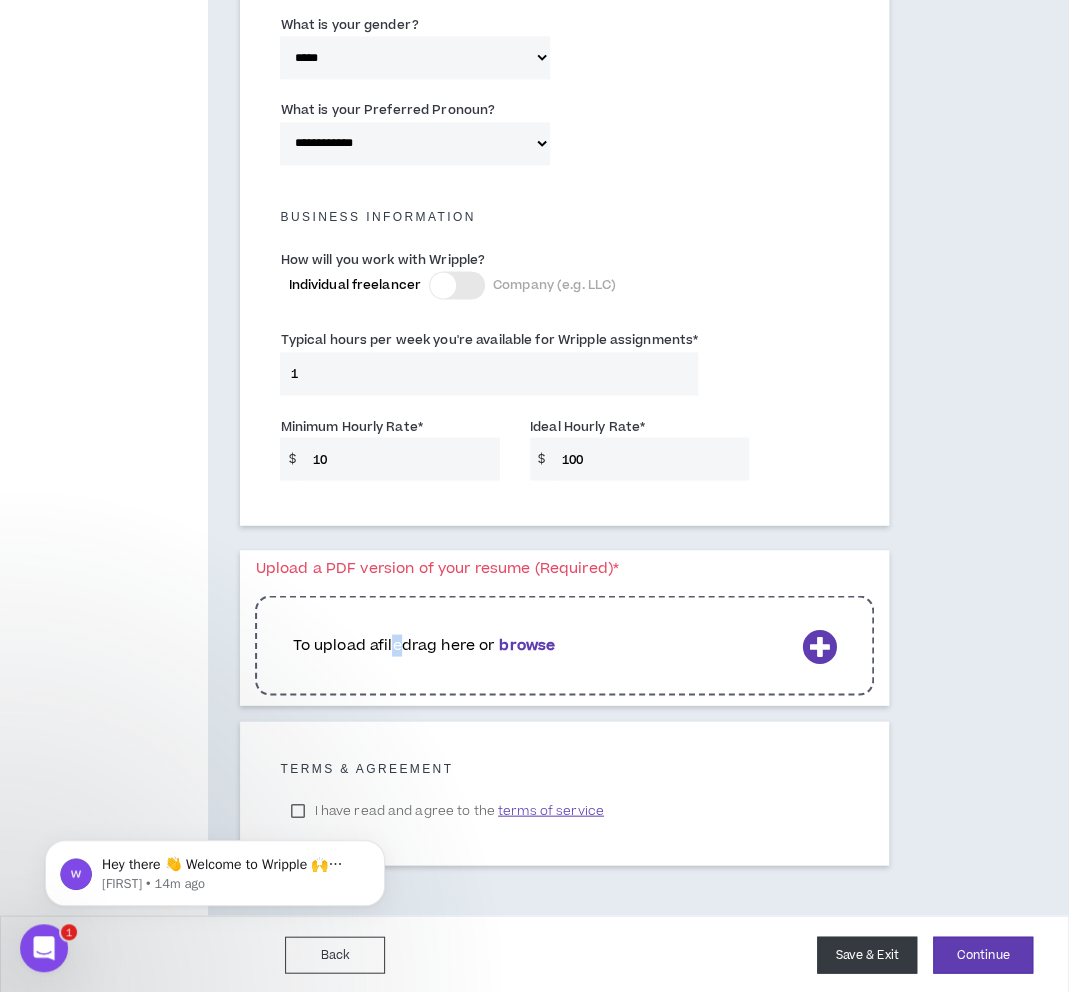 click on "Save & Exit" at bounding box center (867, 954) 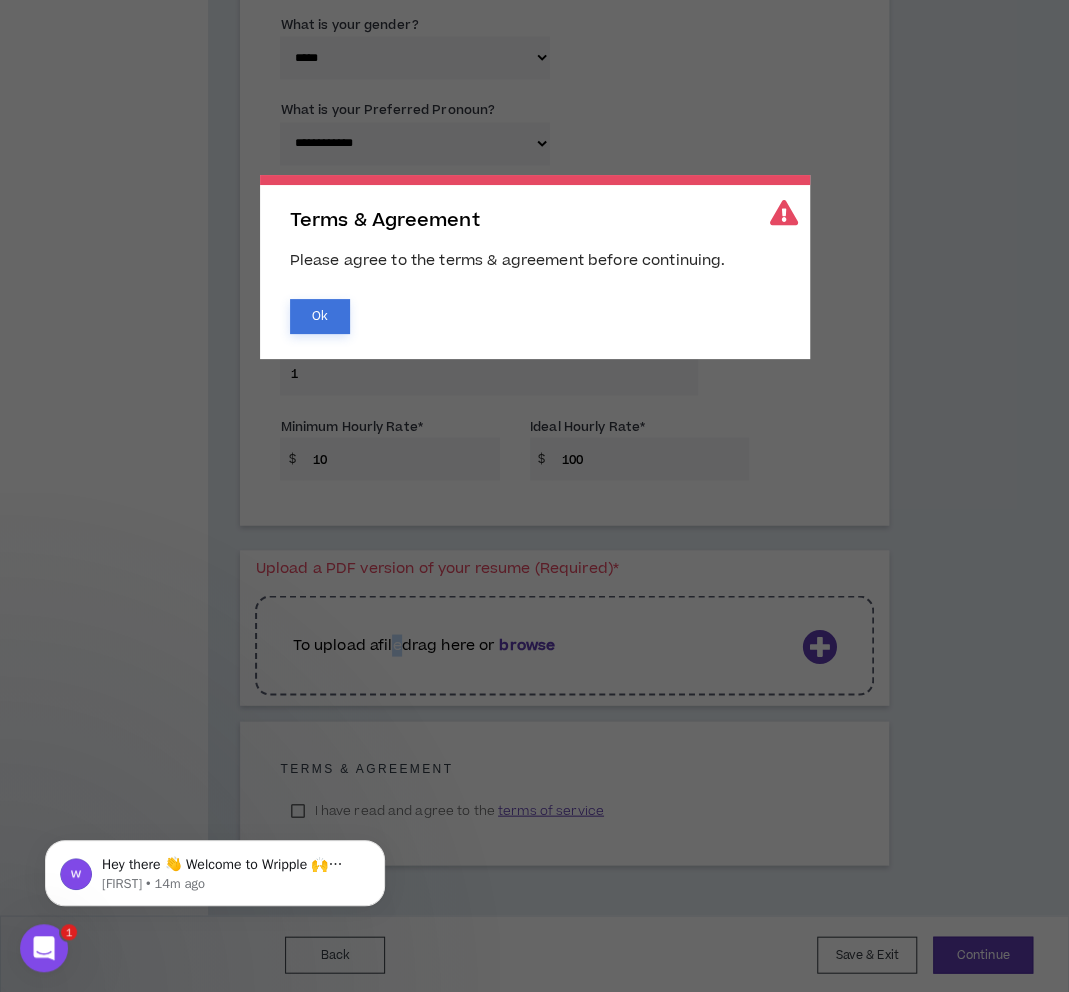 click on "Ok" at bounding box center (320, 316) 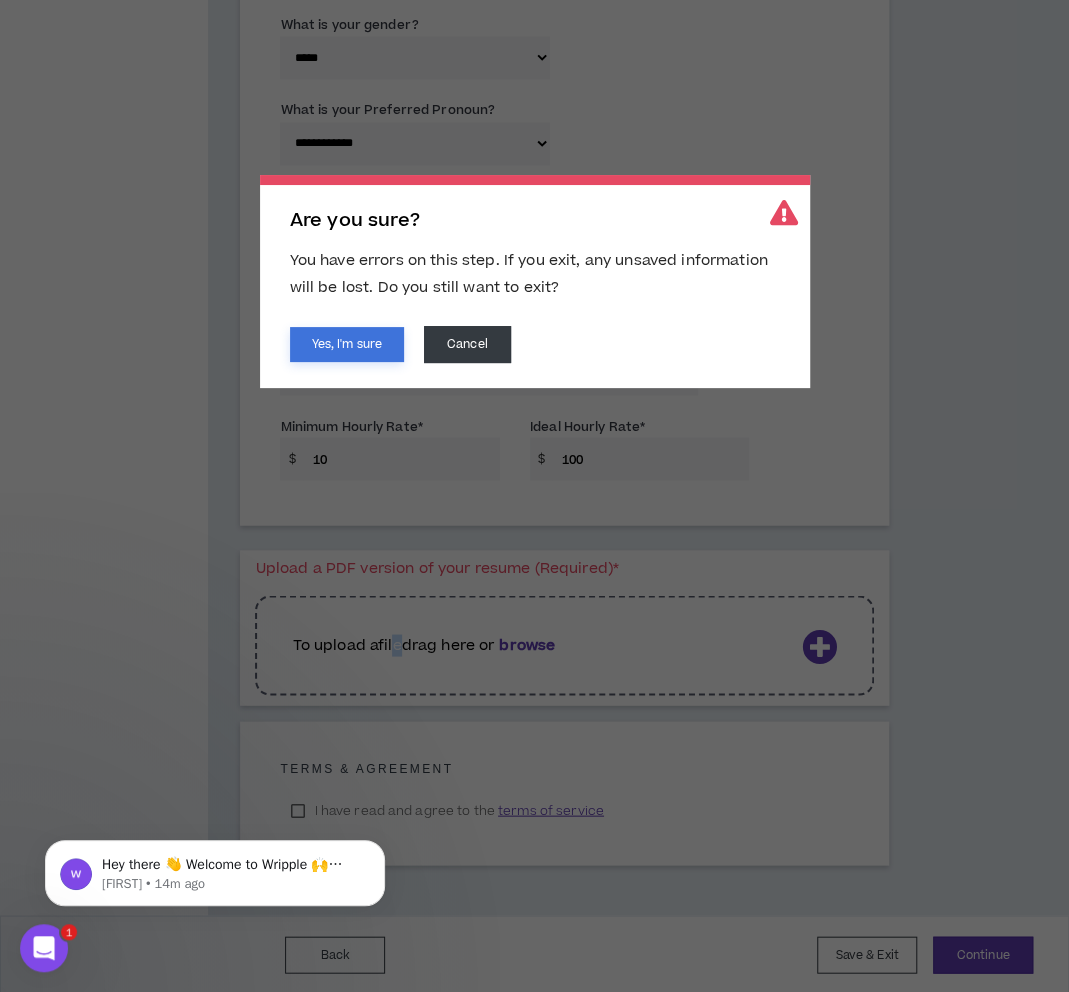 click on "Yes, I'm sure" at bounding box center (347, 344) 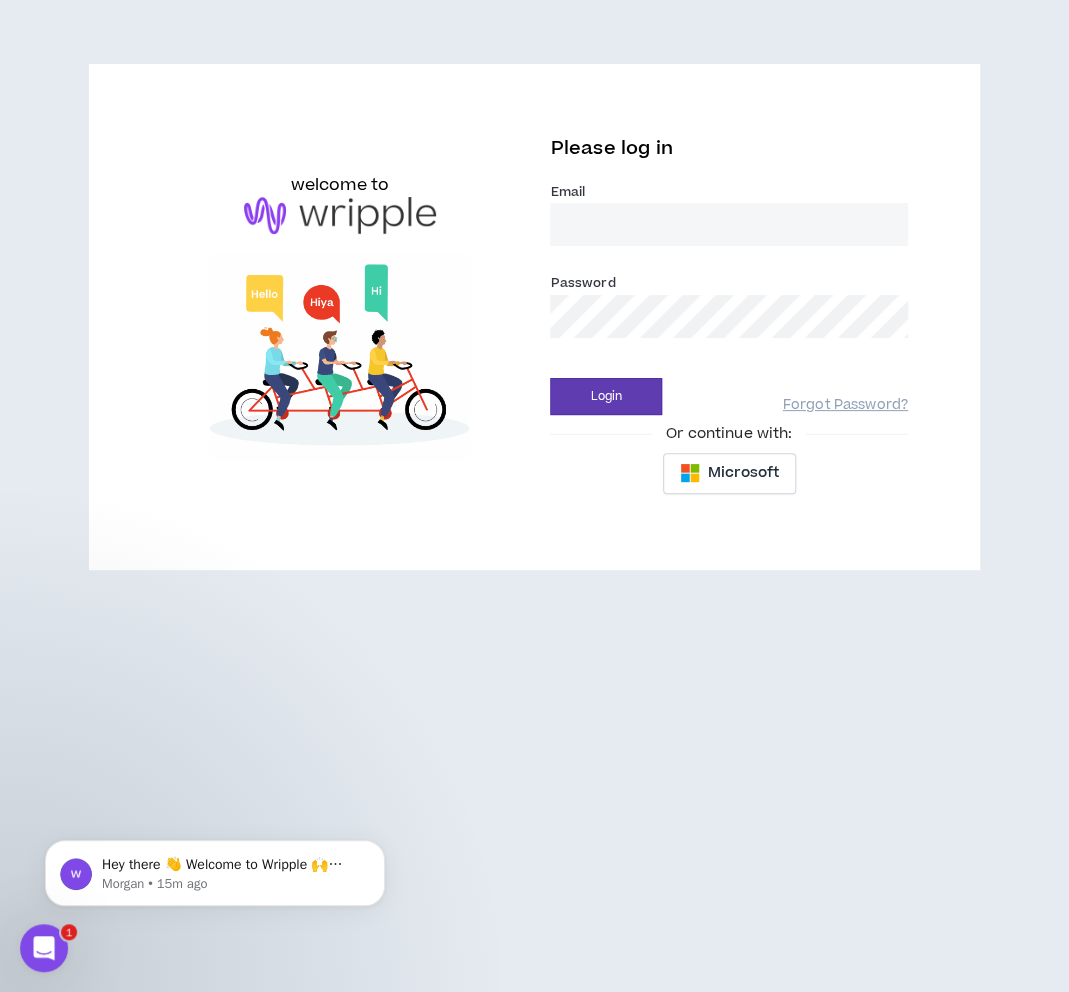 scroll, scrollTop: 0, scrollLeft: 0, axis: both 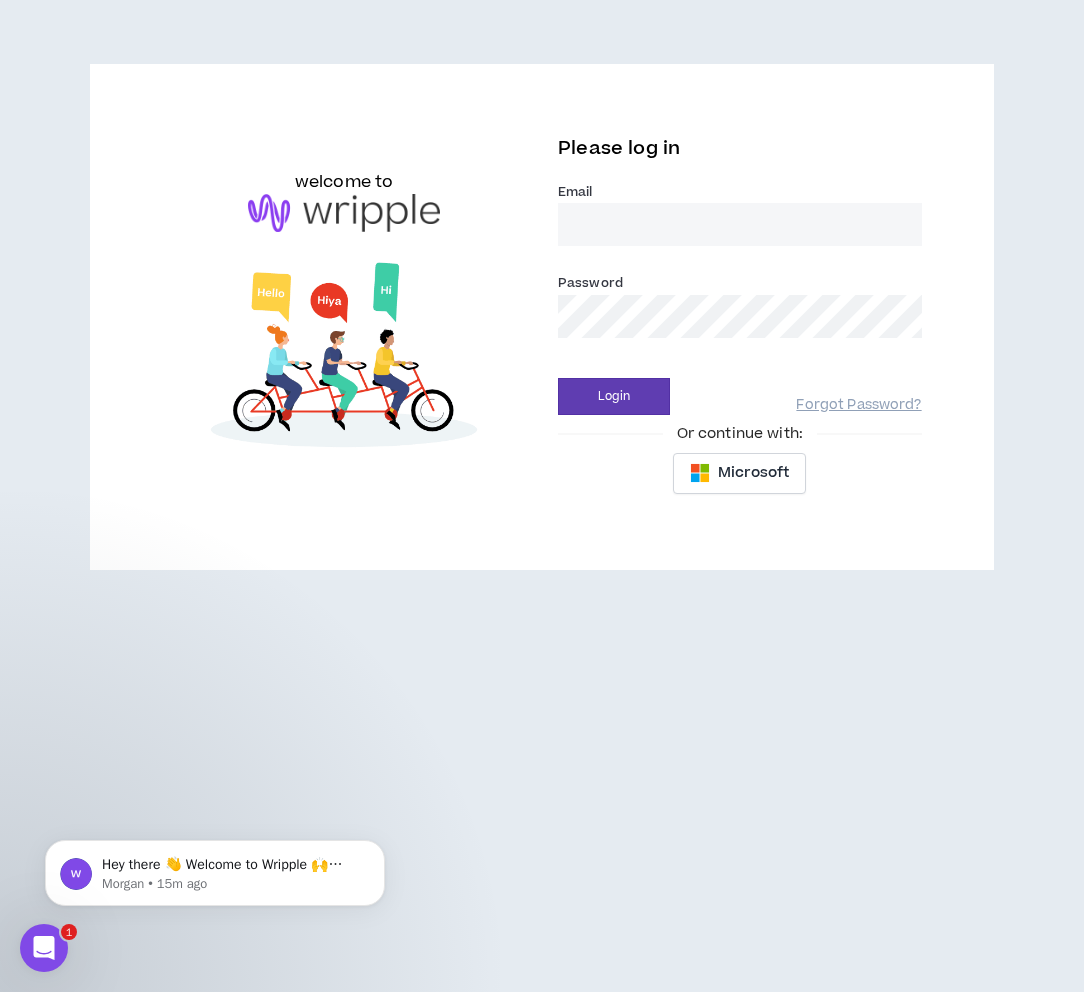 type on "[EMAIL]" 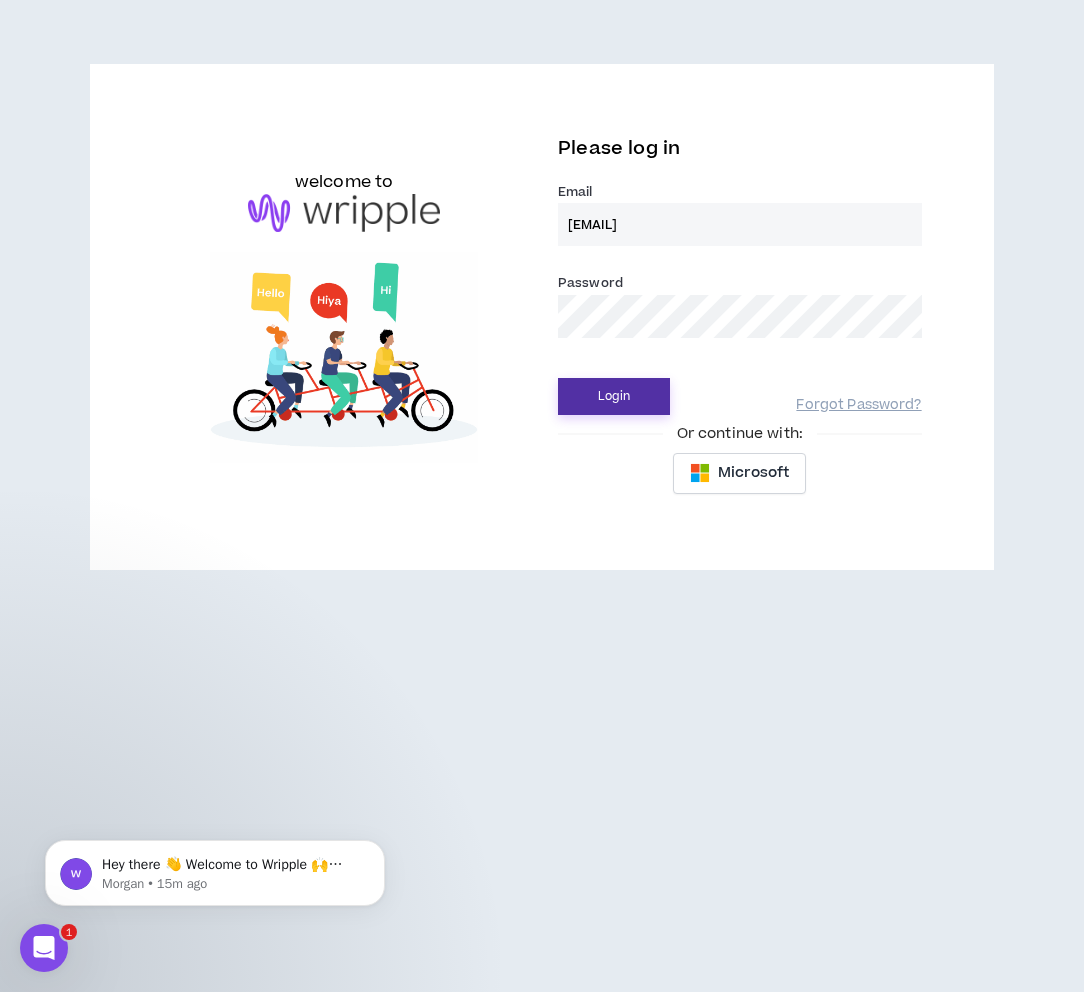 click on "Login" at bounding box center (614, 396) 